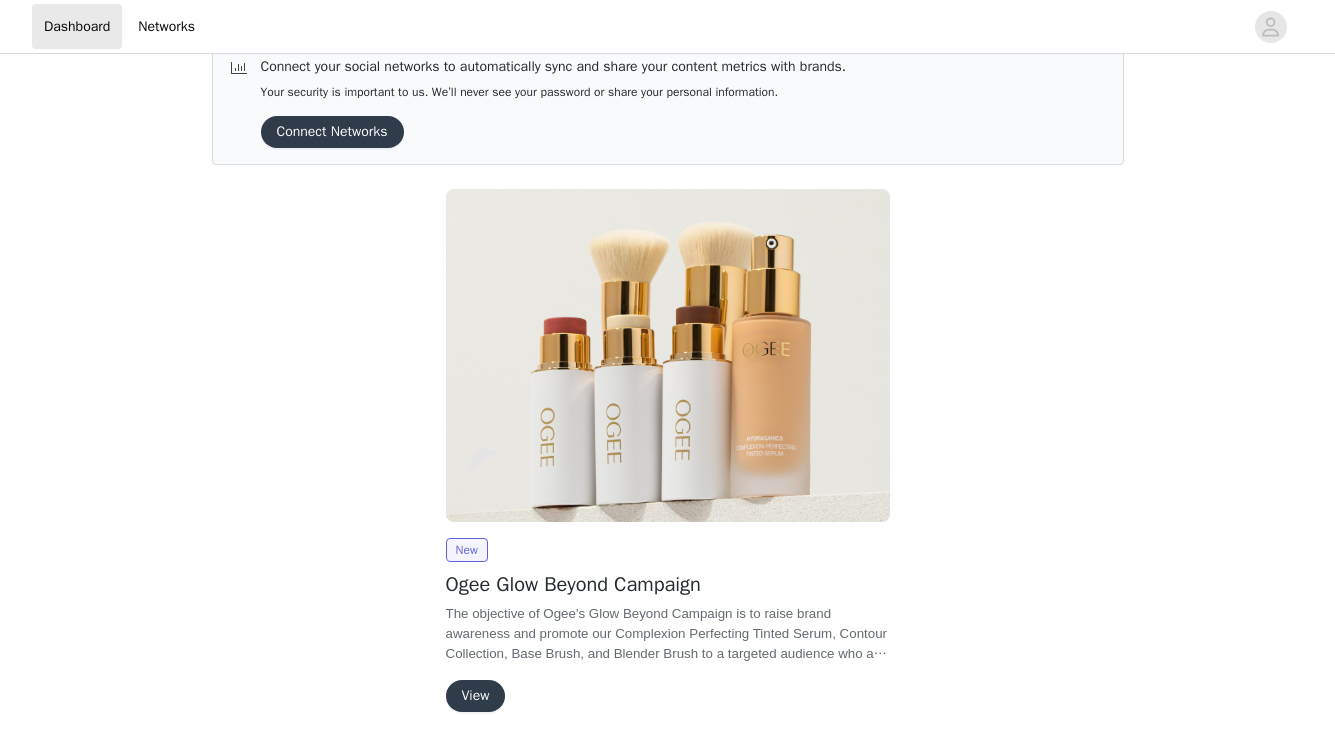 scroll, scrollTop: 94, scrollLeft: 0, axis: vertical 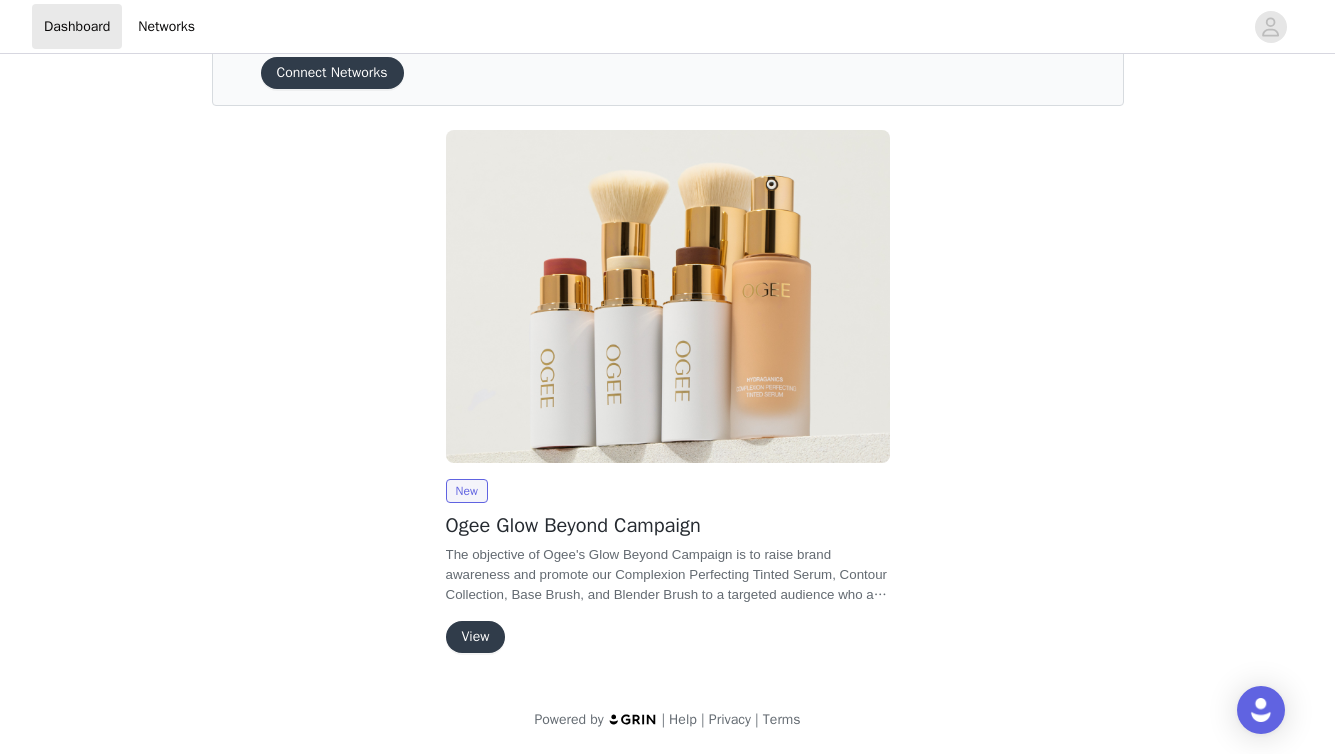 click on "View" at bounding box center (476, 637) 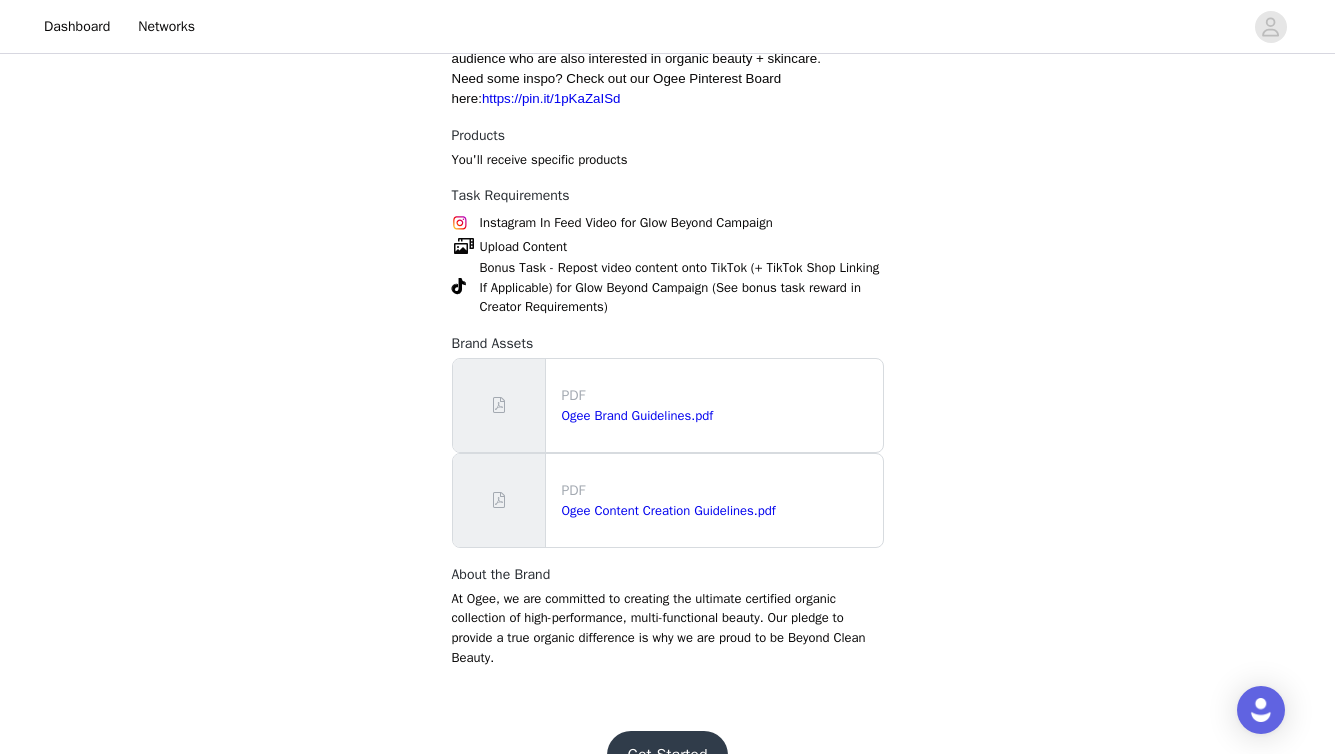 scroll, scrollTop: 752, scrollLeft: 0, axis: vertical 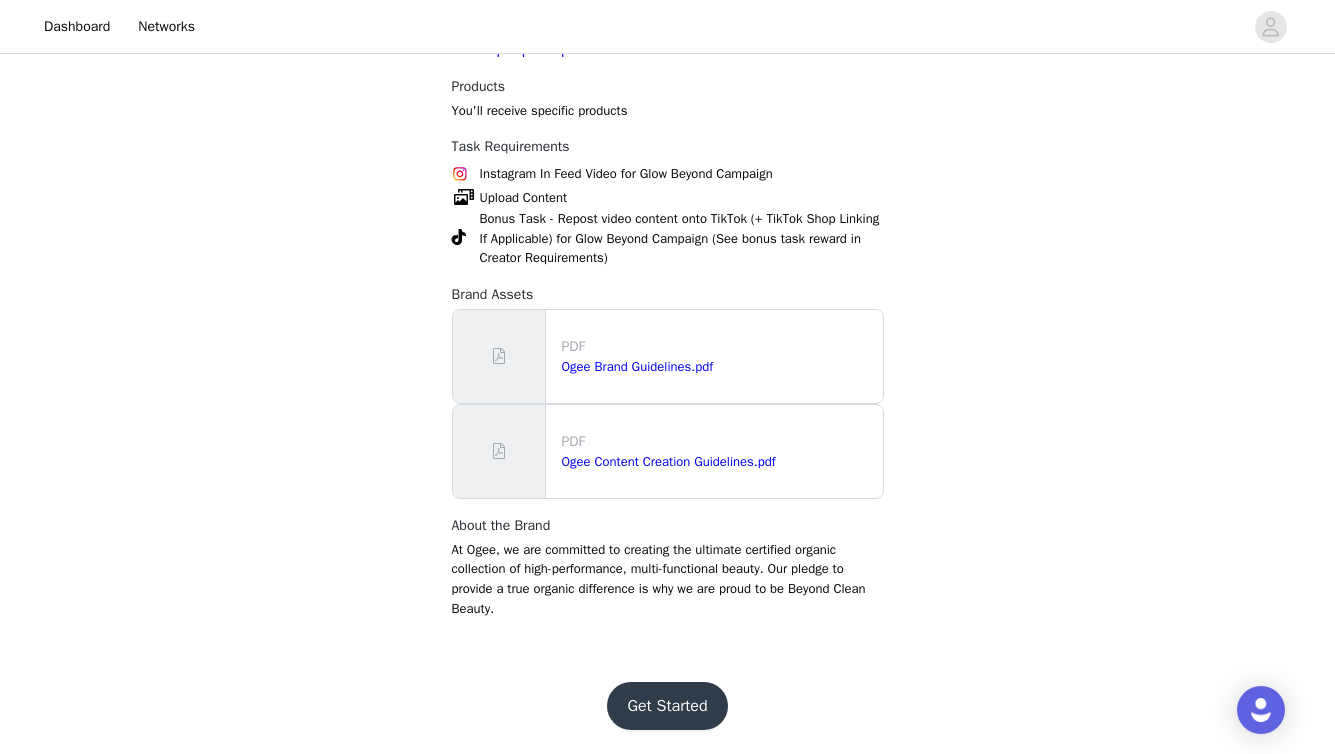 click on "Get Started" at bounding box center (667, 706) 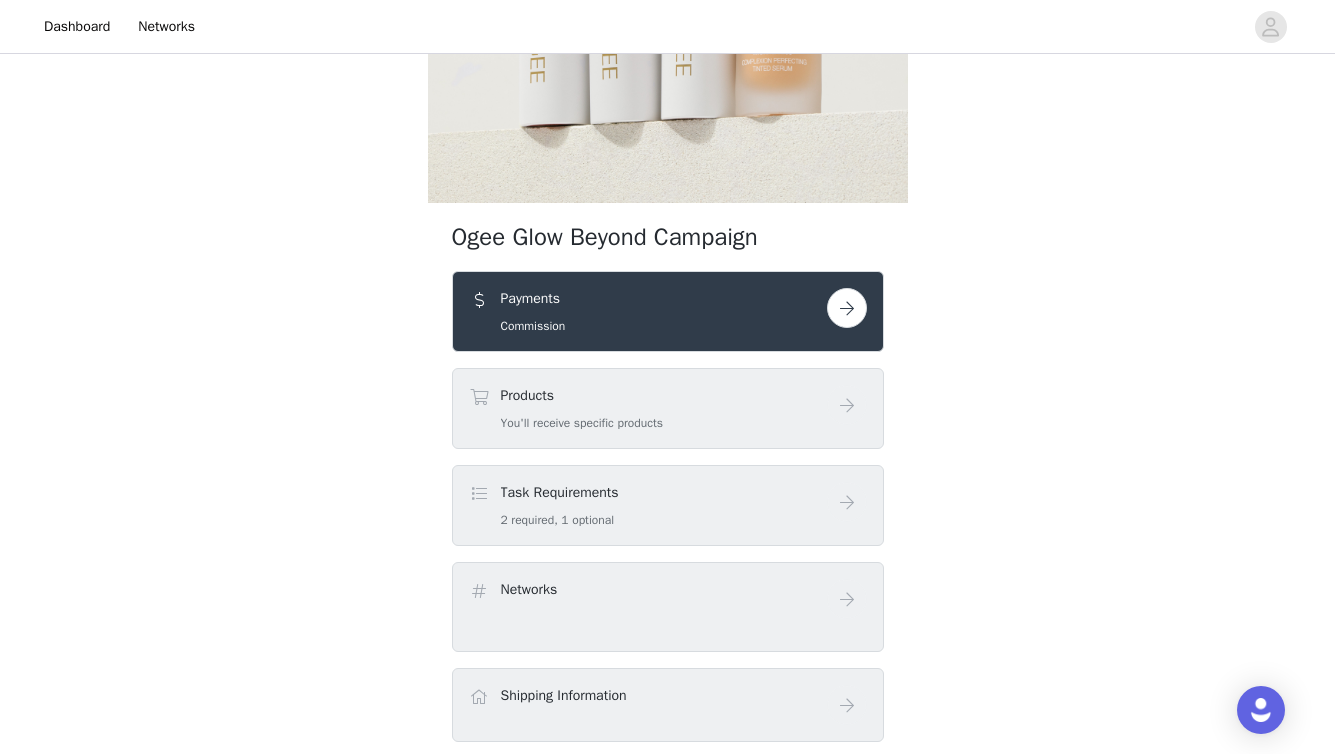 scroll, scrollTop: 337, scrollLeft: 0, axis: vertical 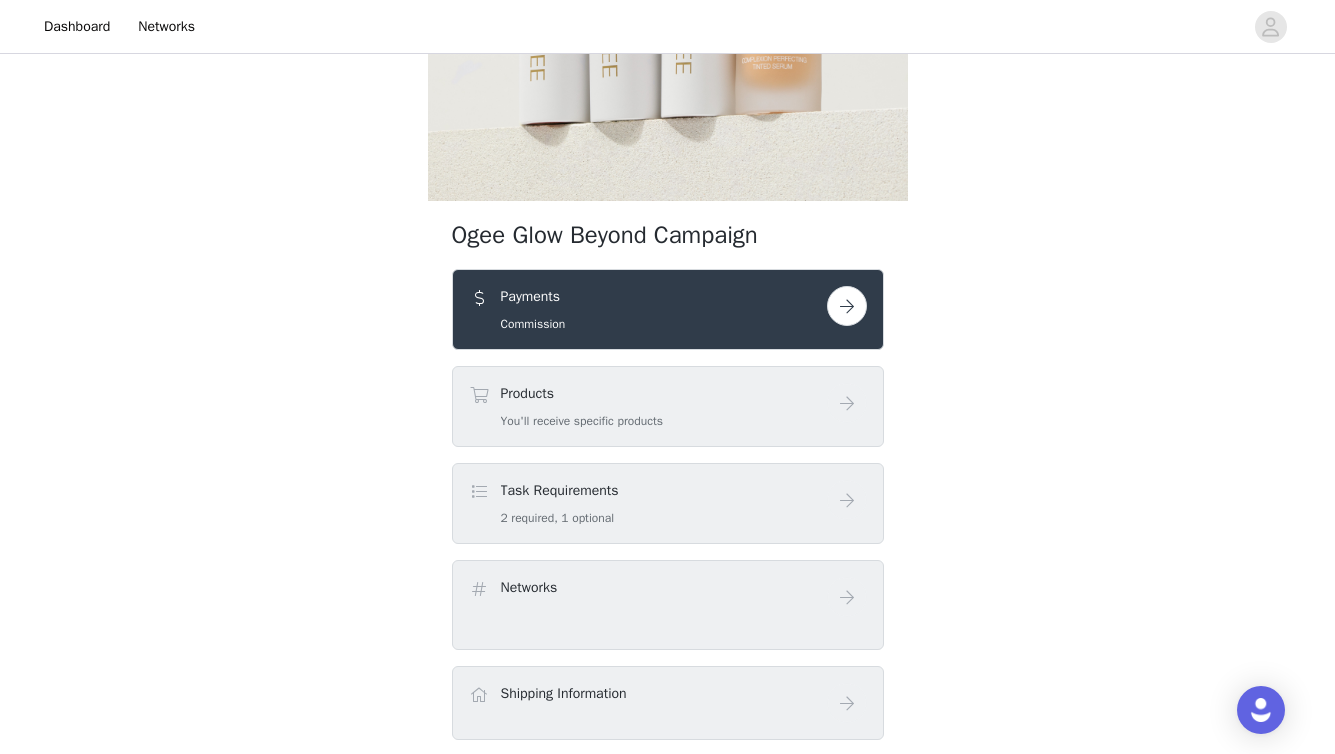 click at bounding box center (847, 306) 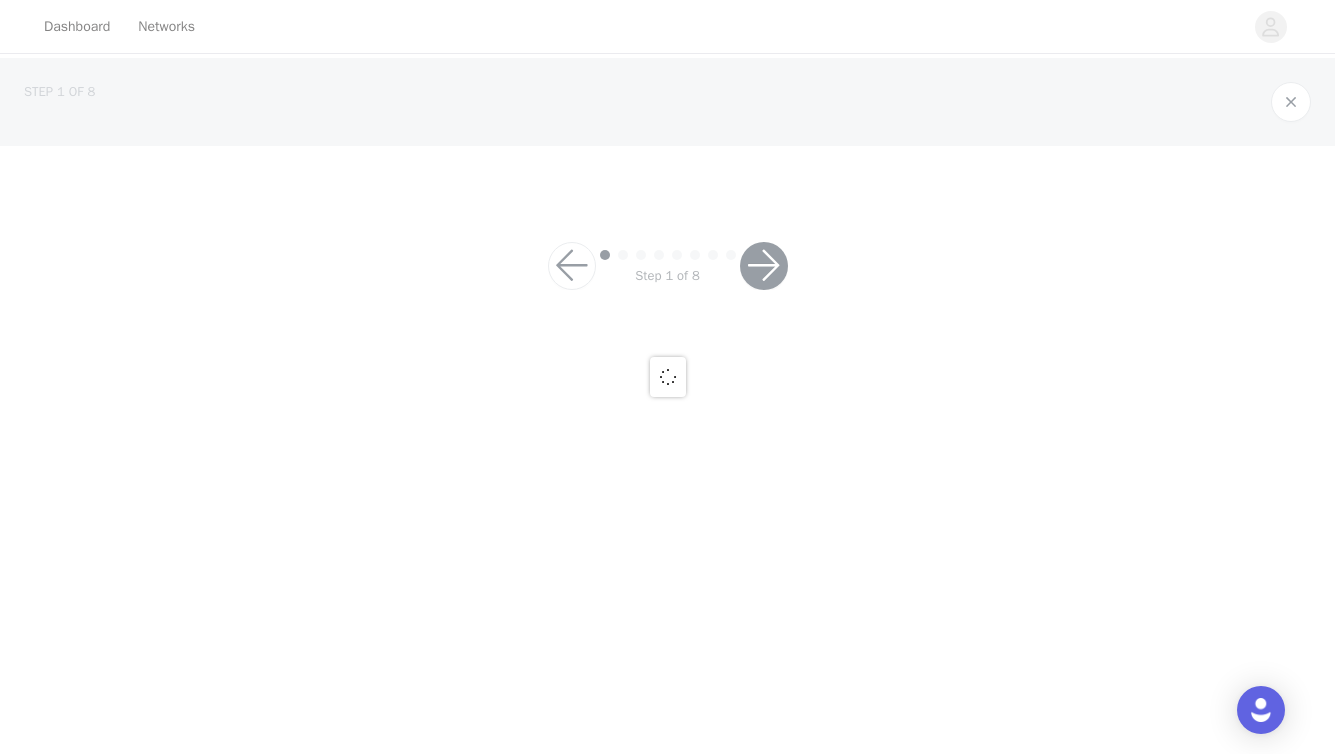 scroll, scrollTop: 0, scrollLeft: 0, axis: both 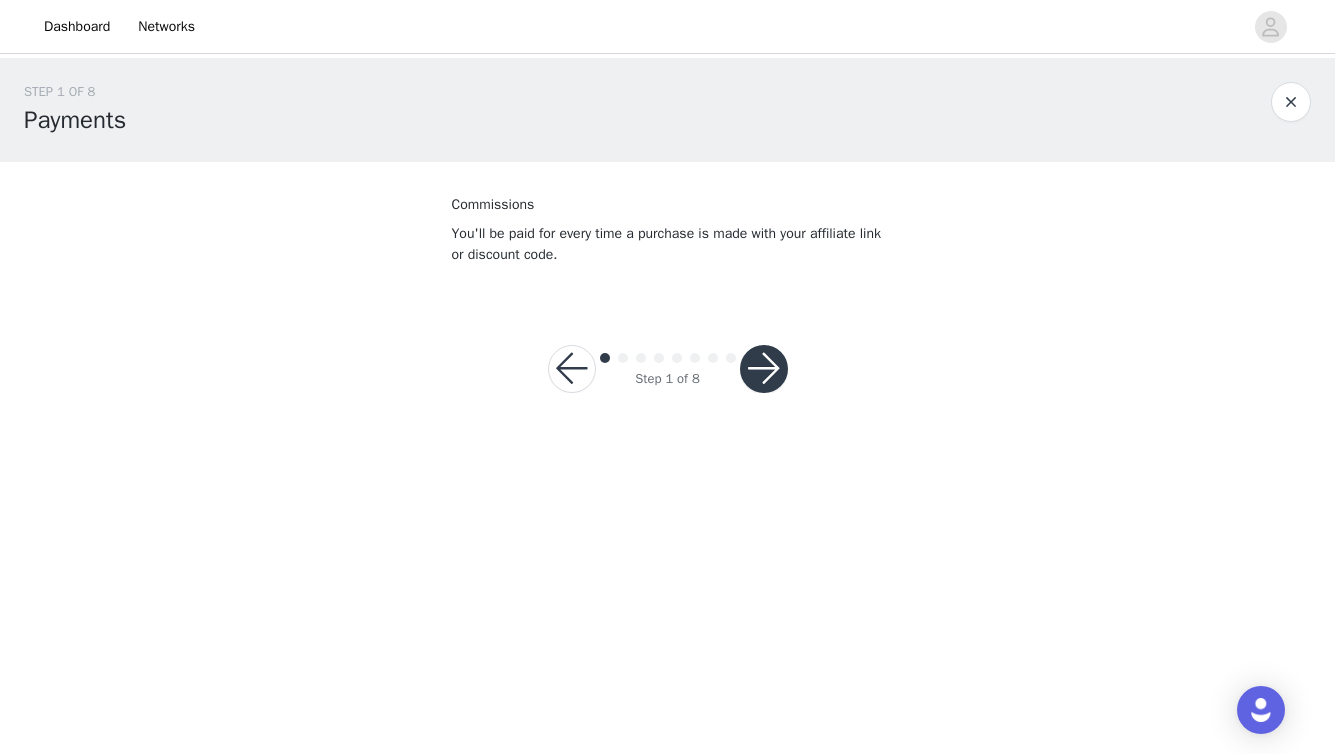click at bounding box center (764, 369) 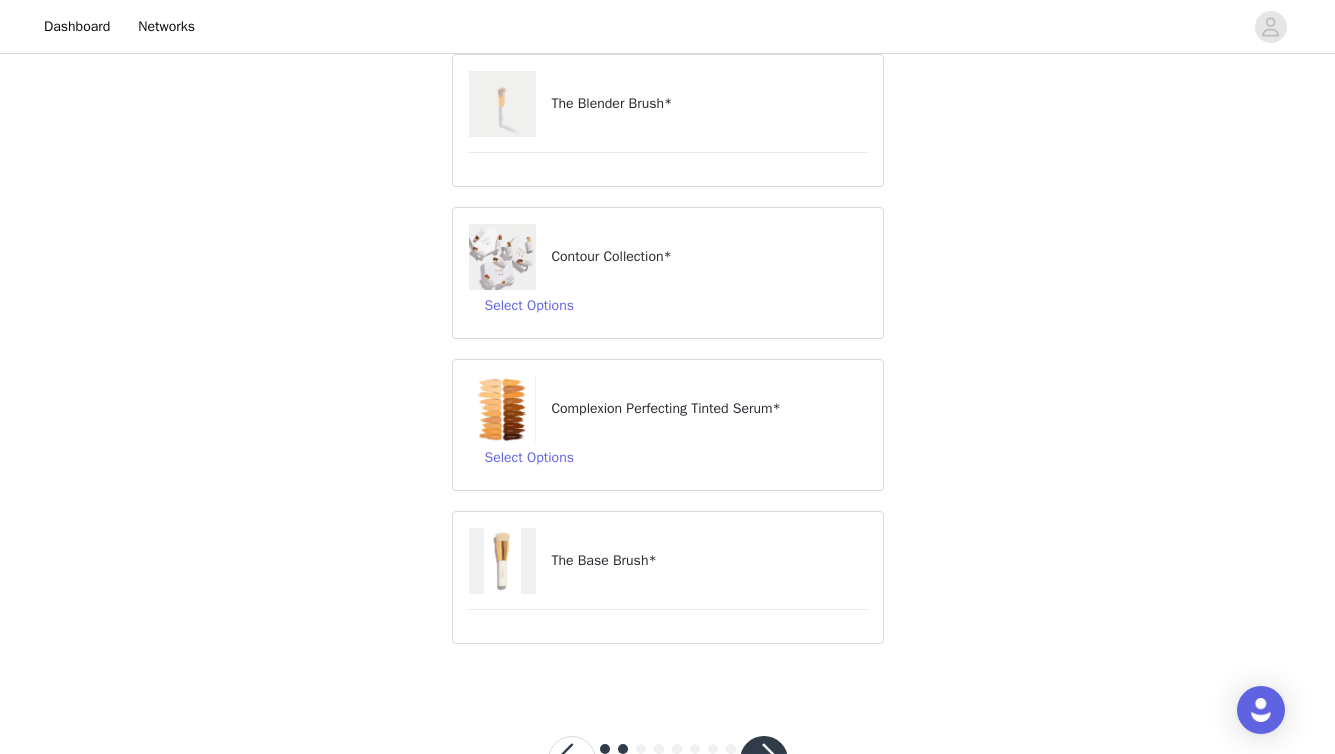 scroll, scrollTop: 206, scrollLeft: 0, axis: vertical 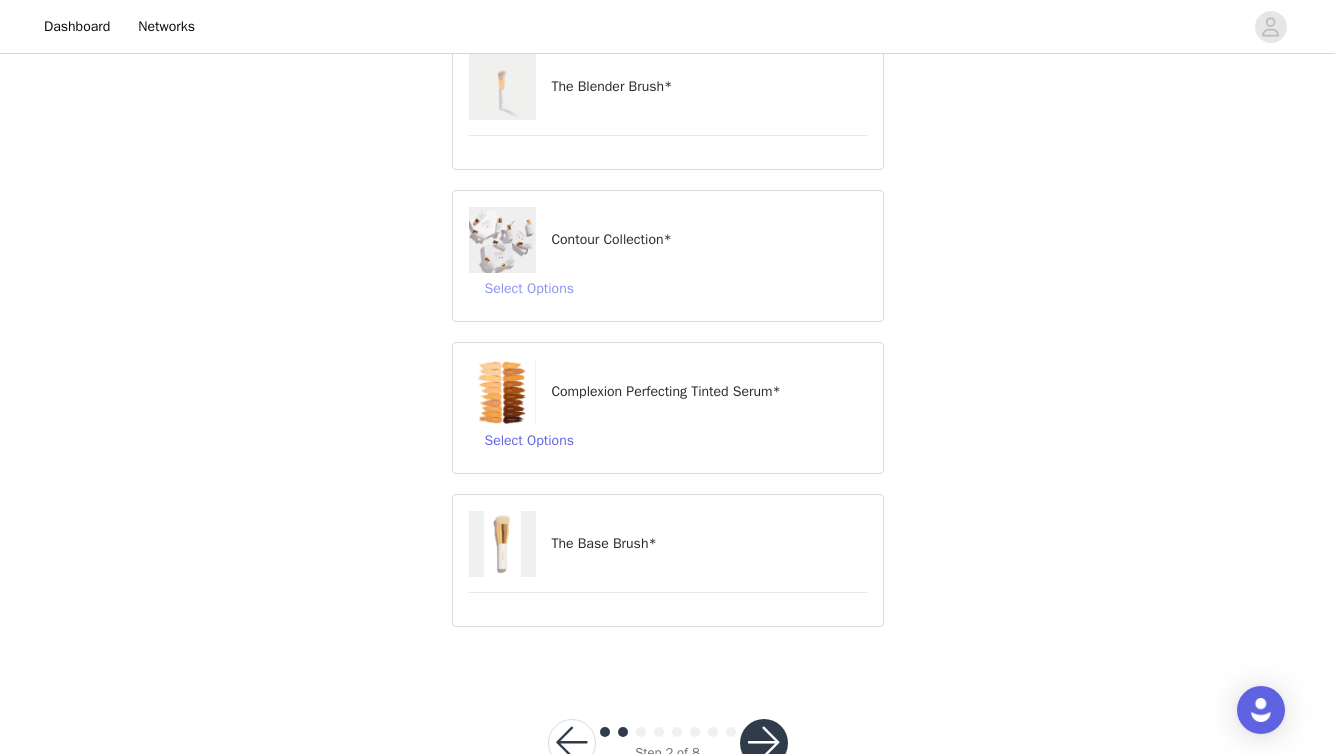 click on "Select Options" at bounding box center [529, 289] 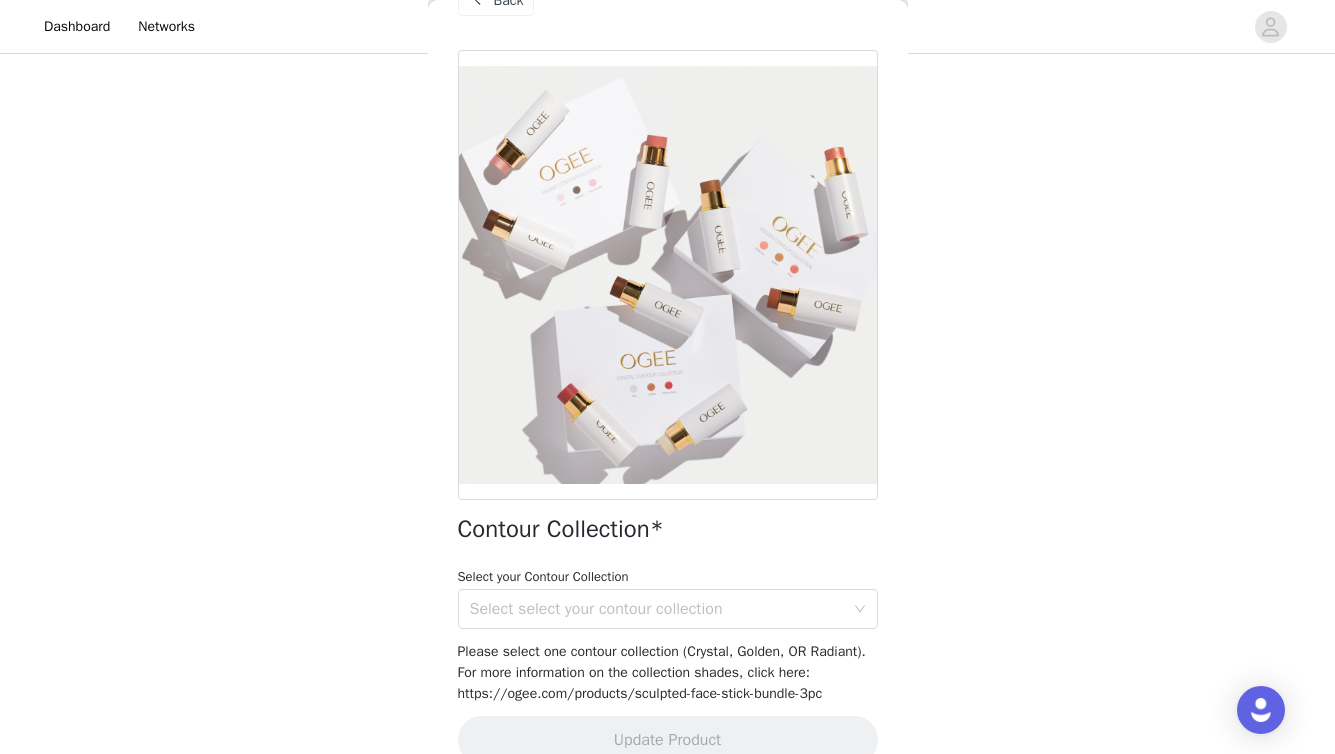 scroll, scrollTop: 104, scrollLeft: 0, axis: vertical 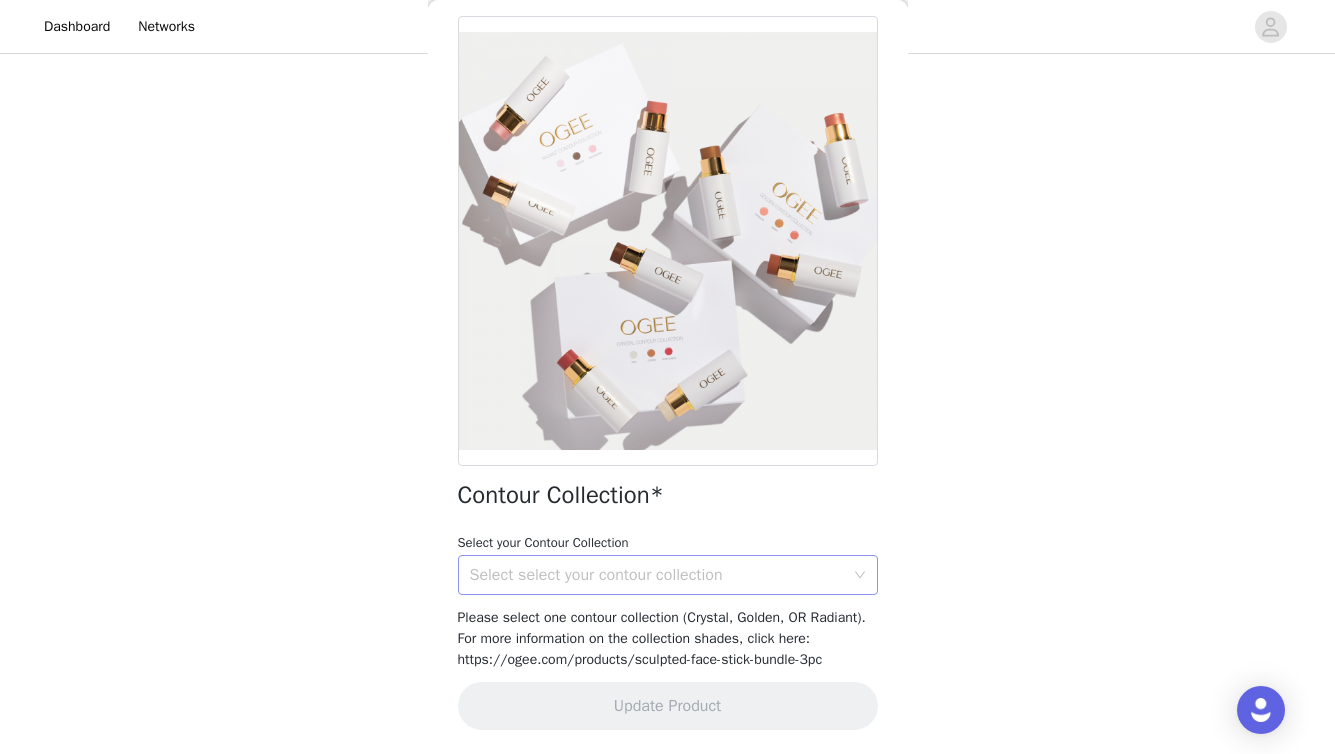 click on "Select select your contour collection" at bounding box center (661, 575) 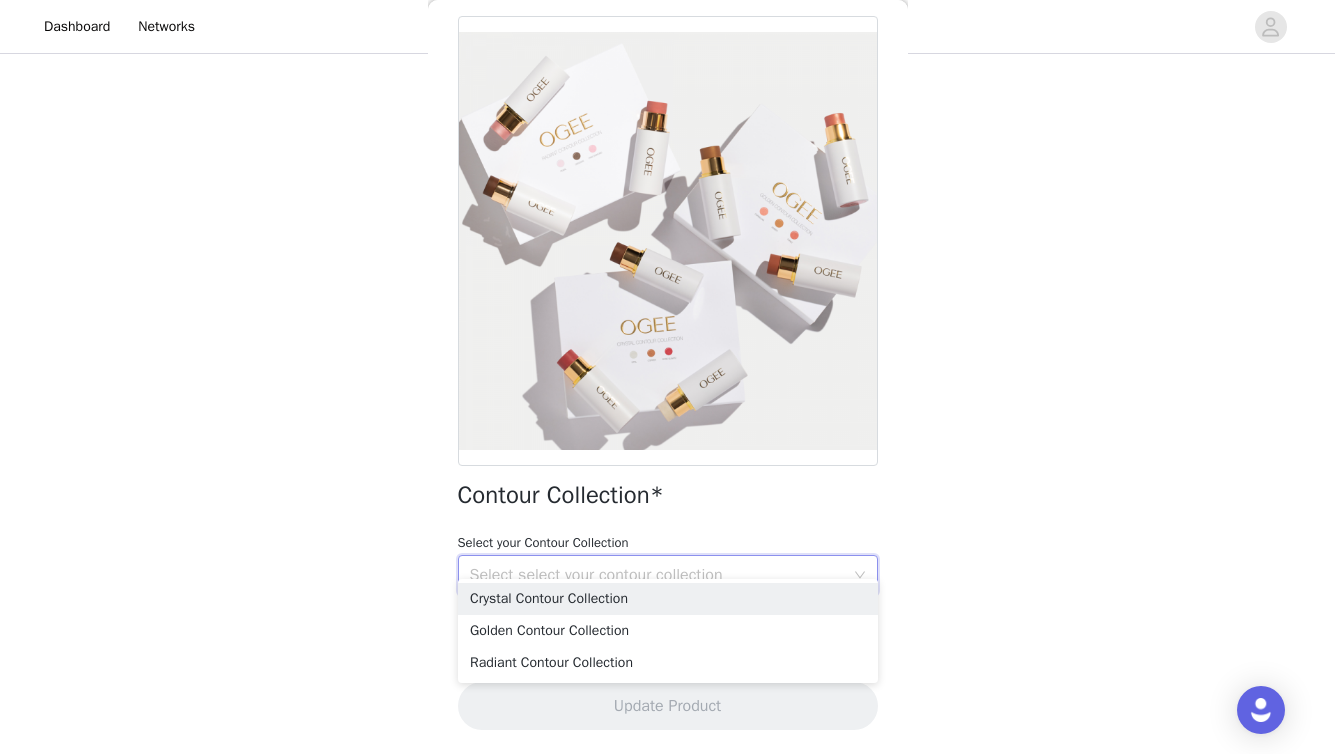 click on "STEP 2 OF 8
Products
Please select your contour collection and the tinted serum shade closest to your skin tone.                 The Blender Brush*                     Contour Collection*         Select Options         Complexion Perfecting Tinted Serum*         Select Options         The Base Brush*                         Back     Contour Collection*               Select your Contour Collection   Select select your contour collection   Please select one contour collection (Crystal, Golden, OR Radiant). For more information on the collection shades, click here: https://ogee.com/products/sculpted-face-stick-bundle-3pc   Update Product" at bounding box center (667, 261) 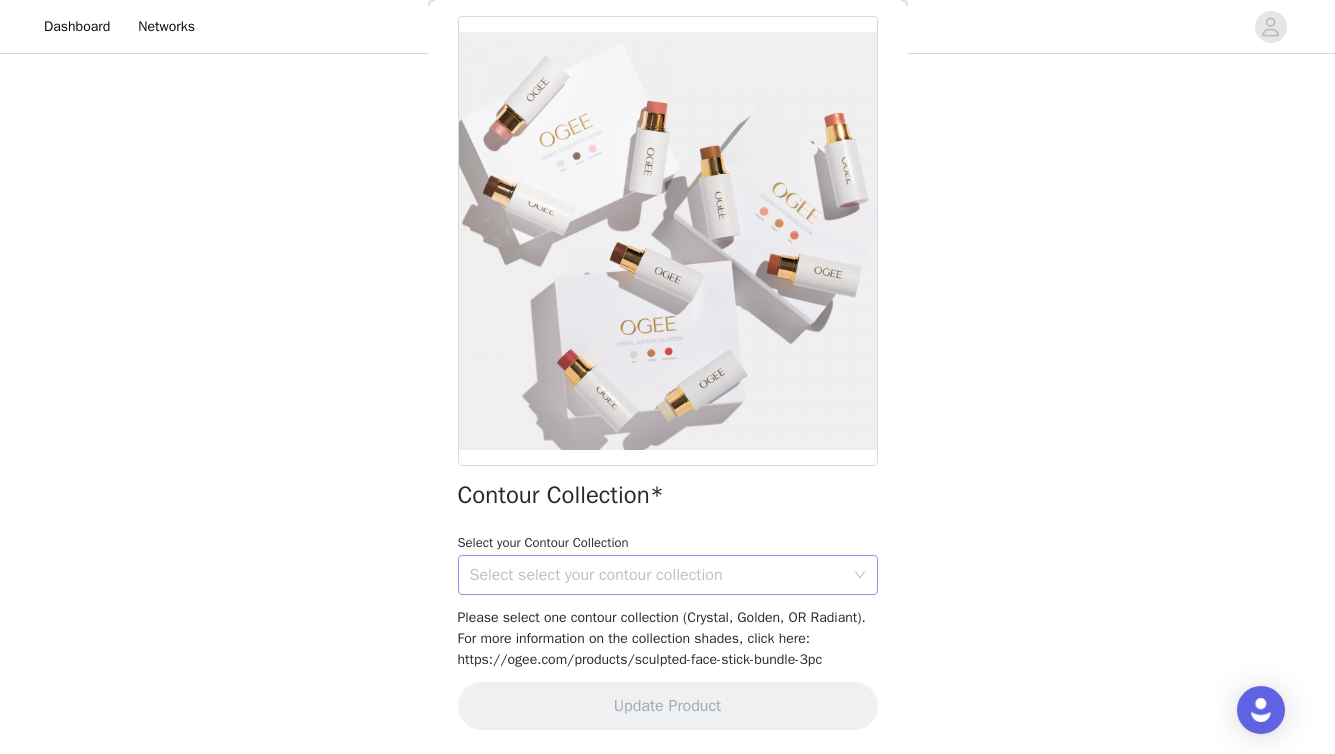 click on "Select select your contour collection" at bounding box center (657, 575) 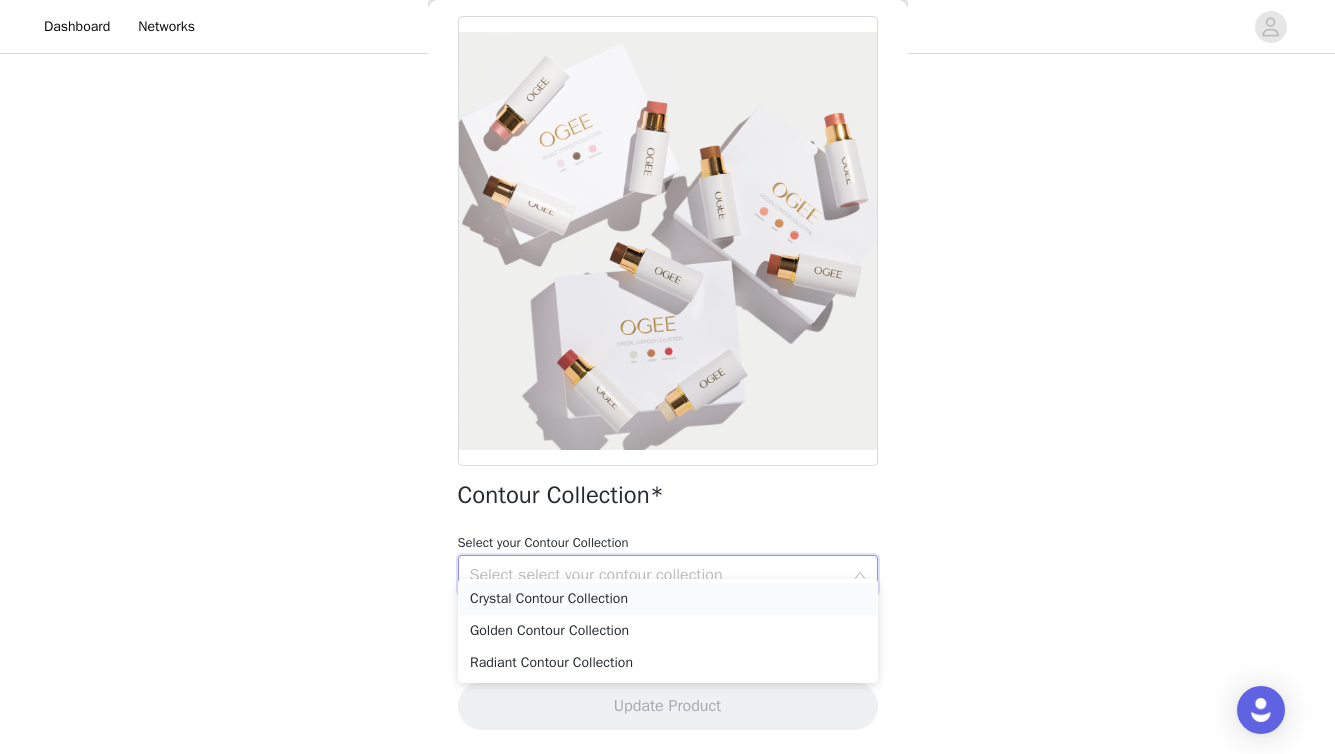 click on "Crystal Contour Collection" at bounding box center (668, 599) 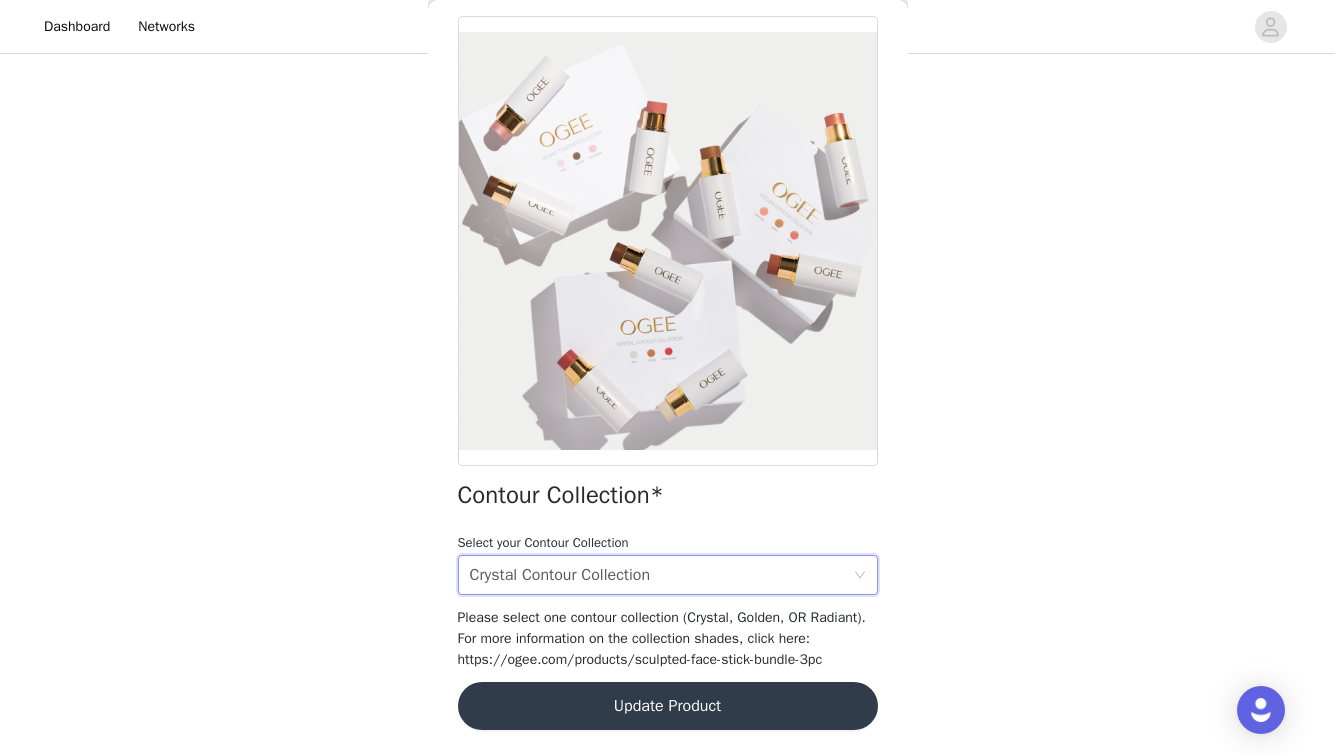 scroll, scrollTop: 266, scrollLeft: 0, axis: vertical 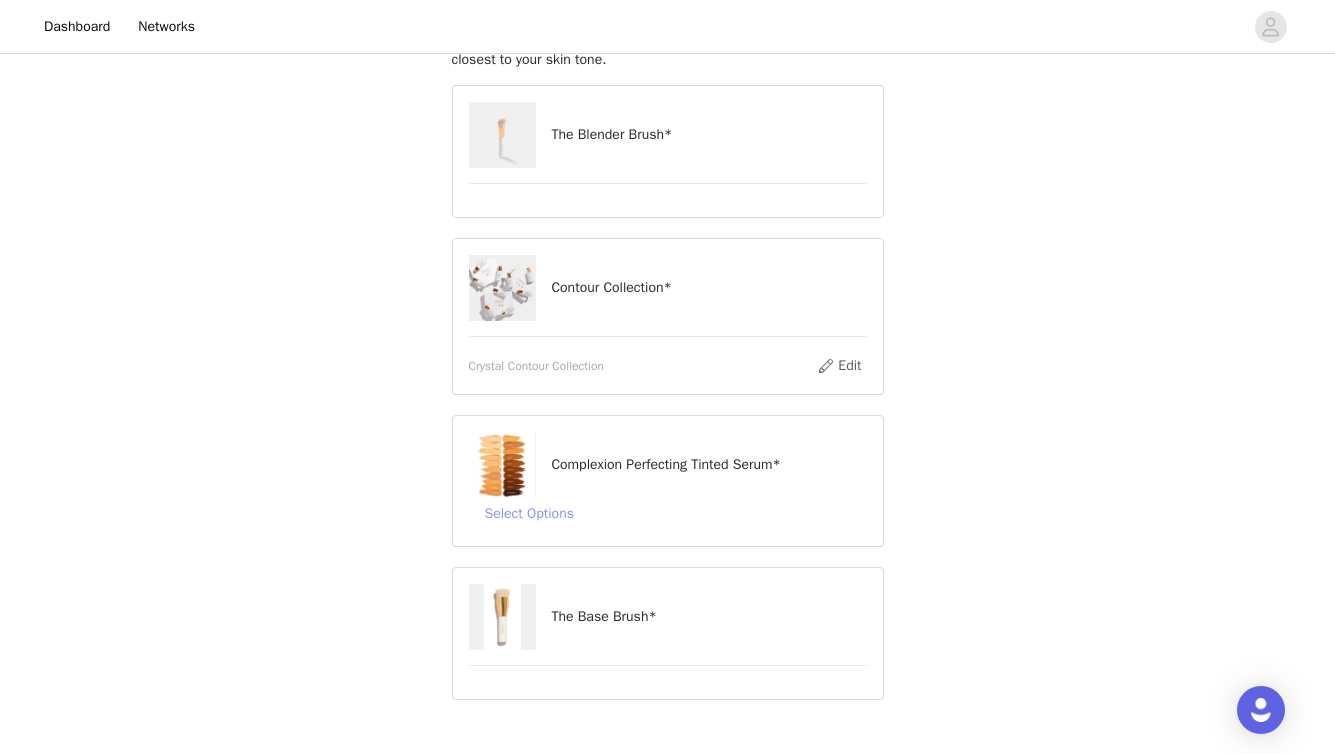 click on "Select Options" at bounding box center [529, 514] 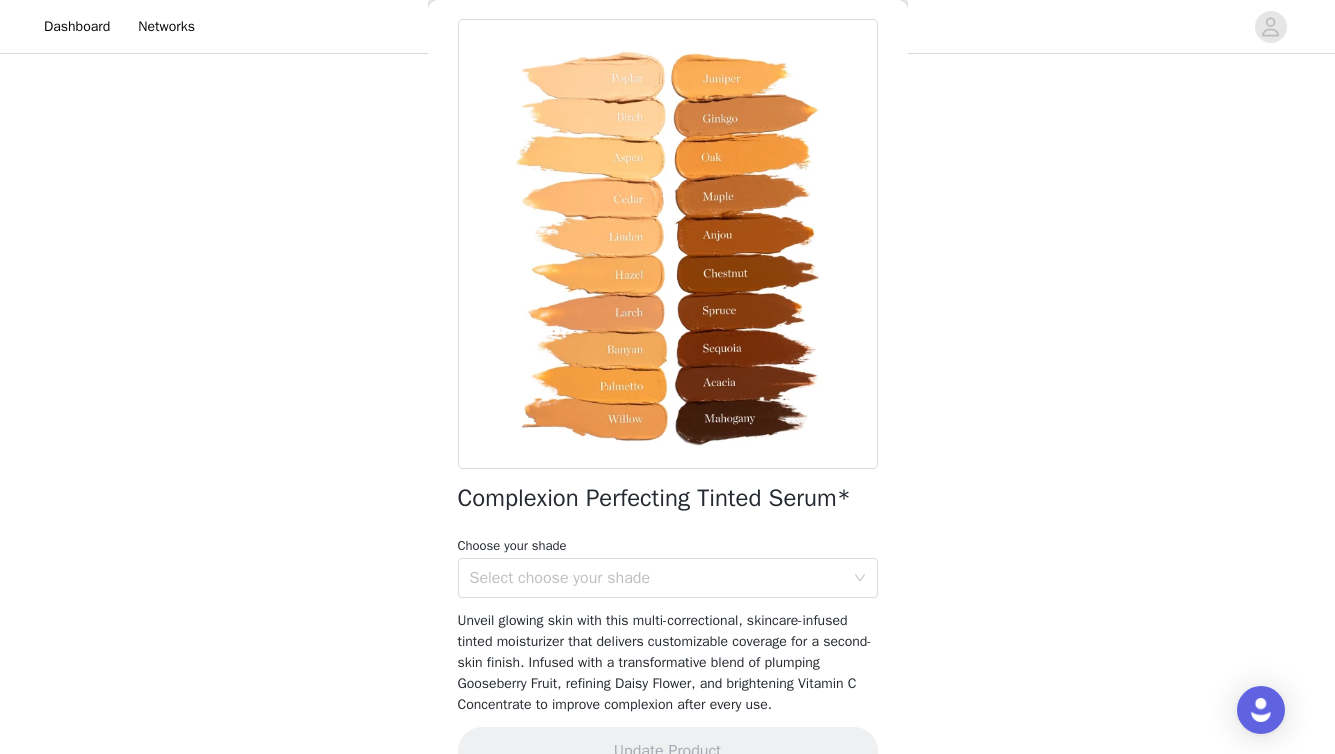 scroll, scrollTop: 146, scrollLeft: 0, axis: vertical 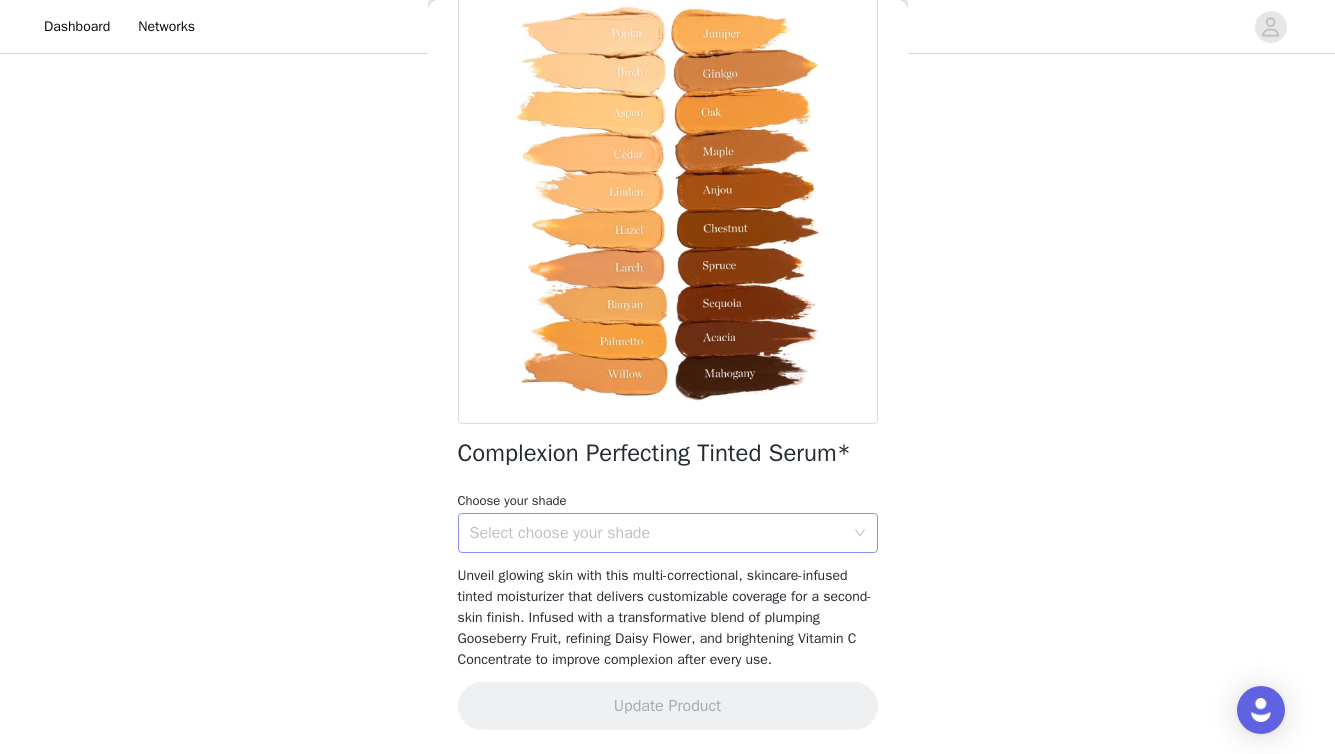 click on "Select choose your shade" at bounding box center (657, 533) 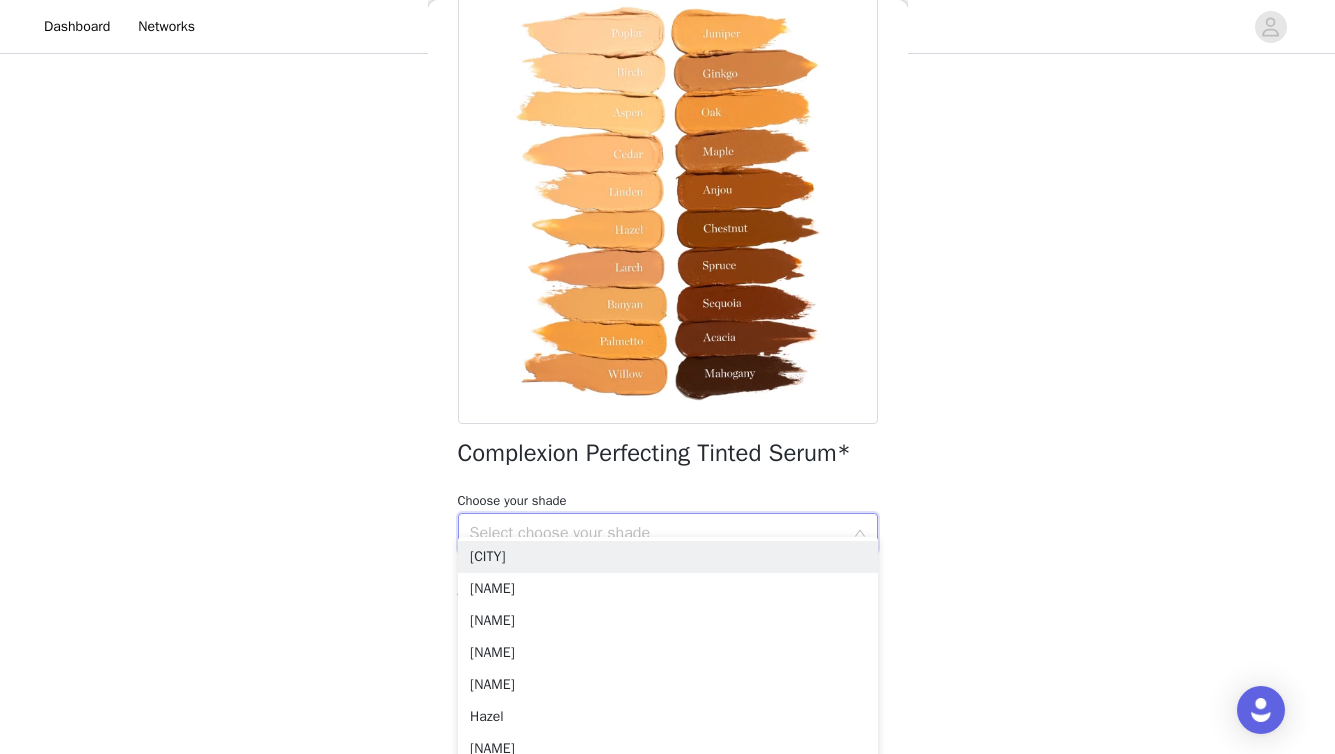 scroll, scrollTop: 291, scrollLeft: 0, axis: vertical 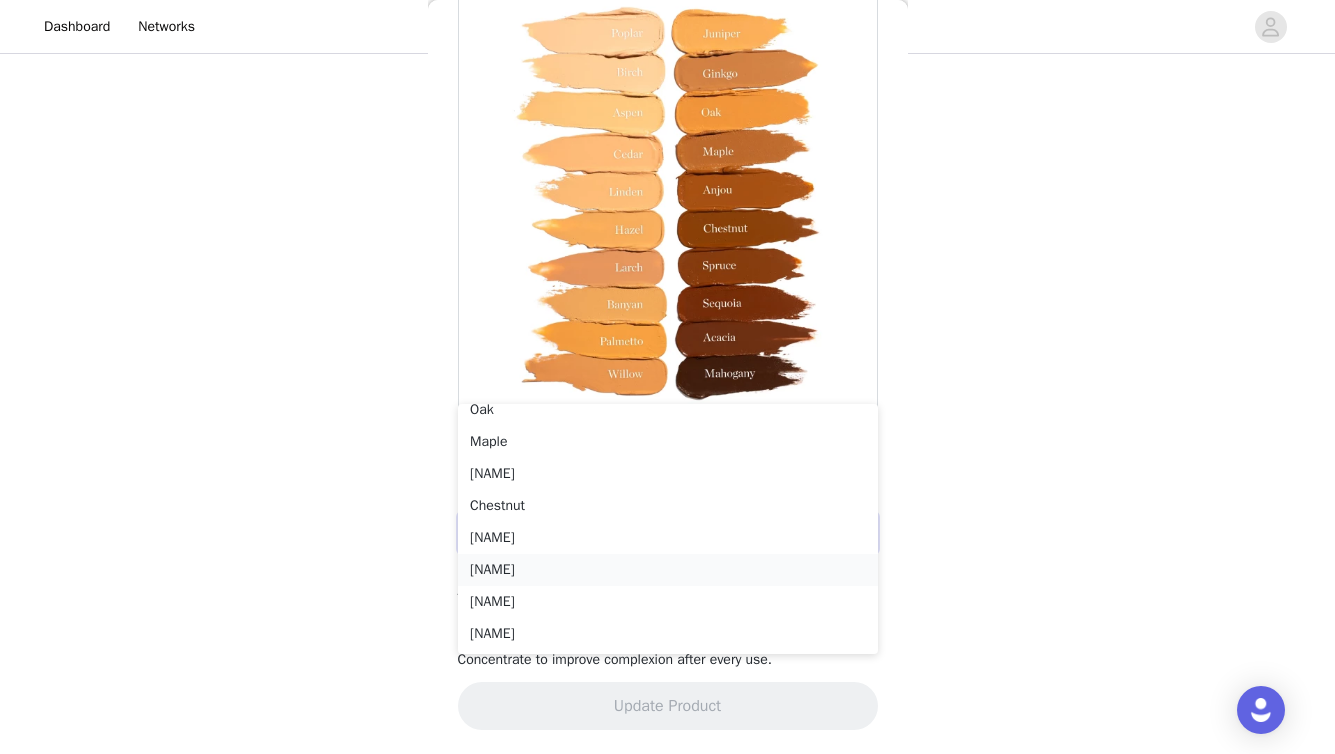 click on "[NAME]" at bounding box center (668, 570) 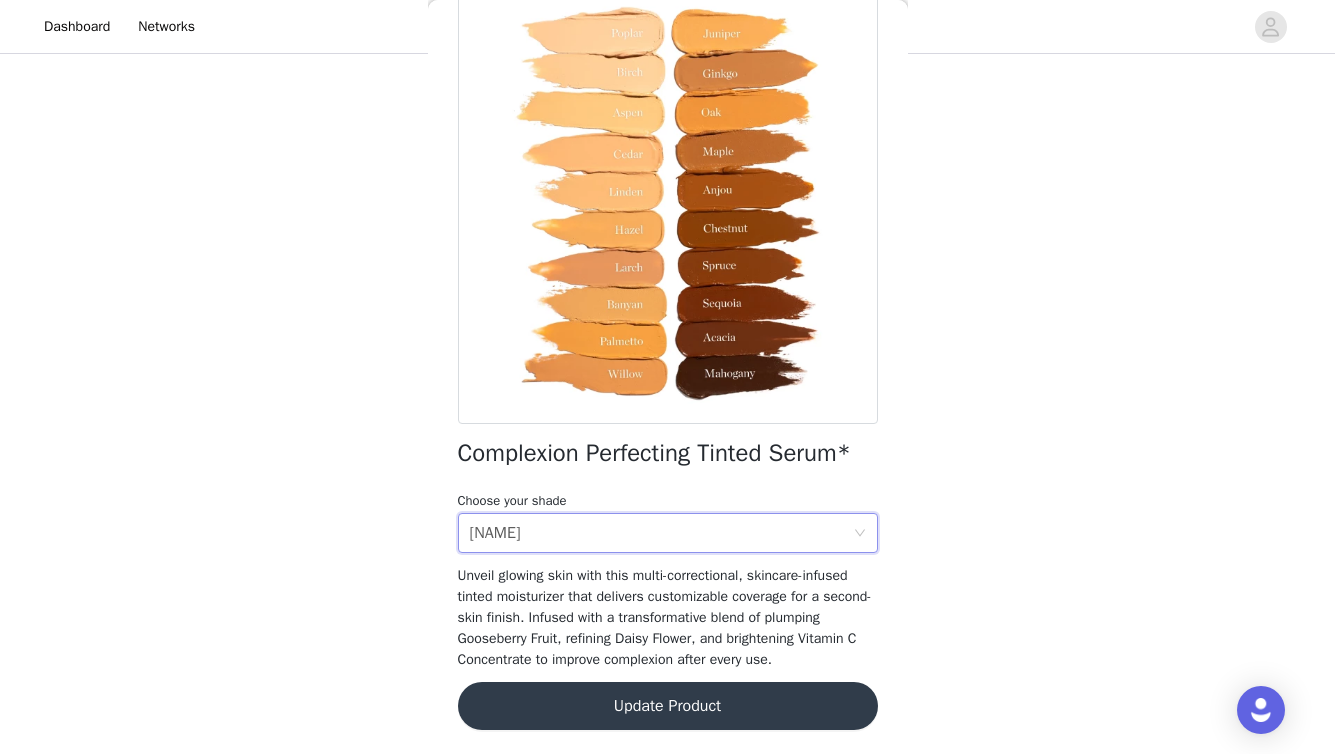 click on "Update Product" at bounding box center [668, 706] 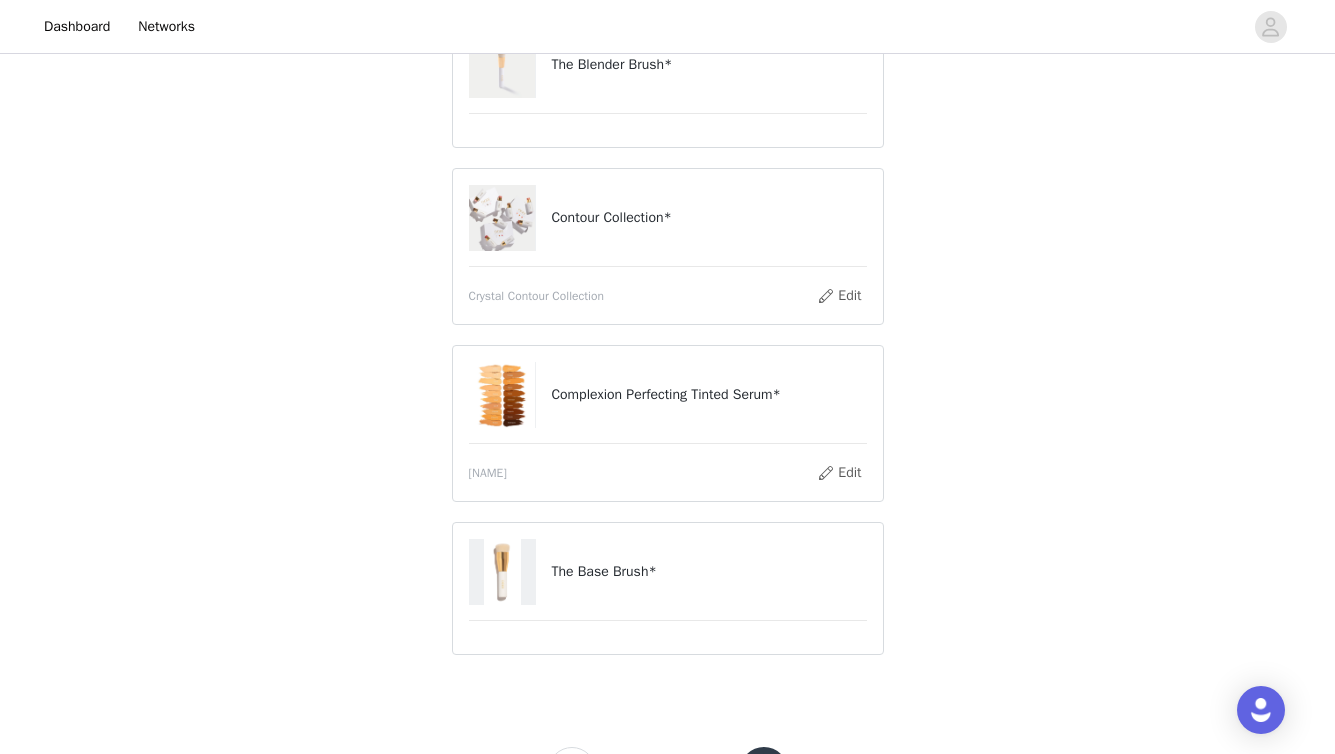 scroll, scrollTop: 316, scrollLeft: 0, axis: vertical 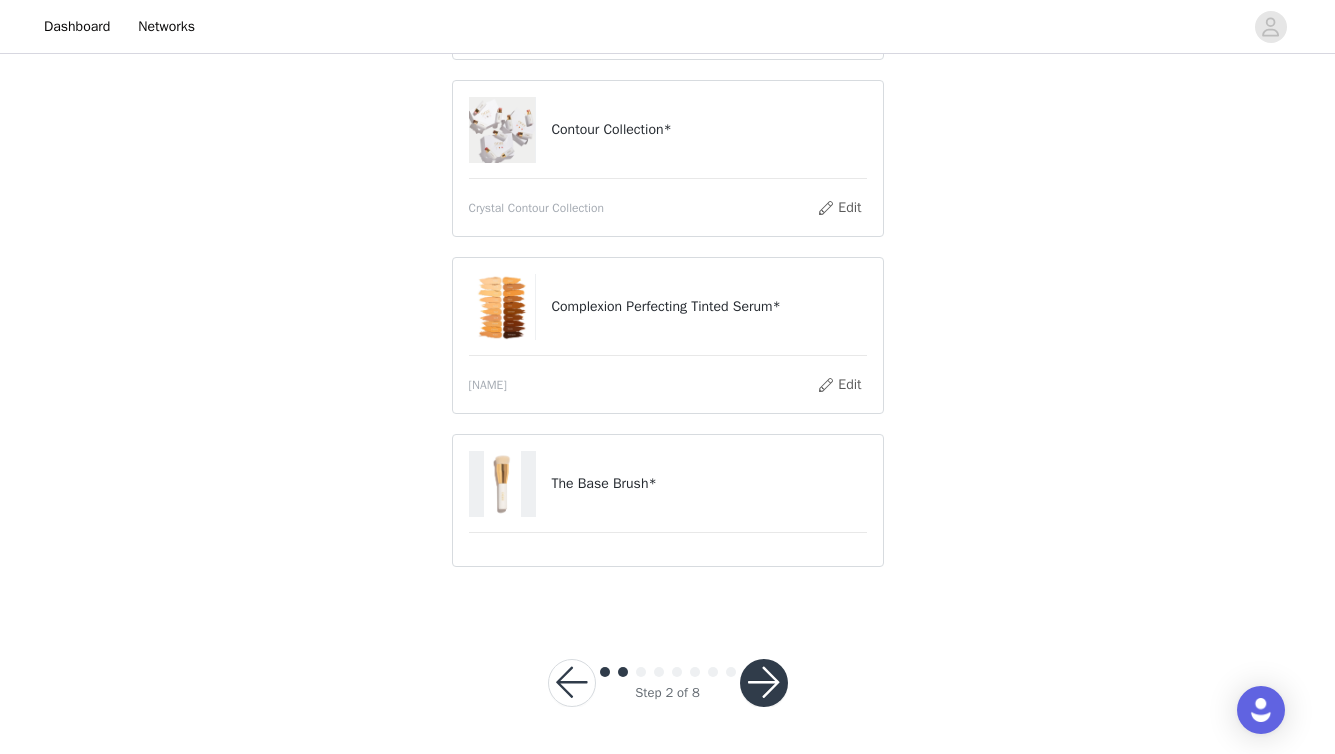click at bounding box center (764, 683) 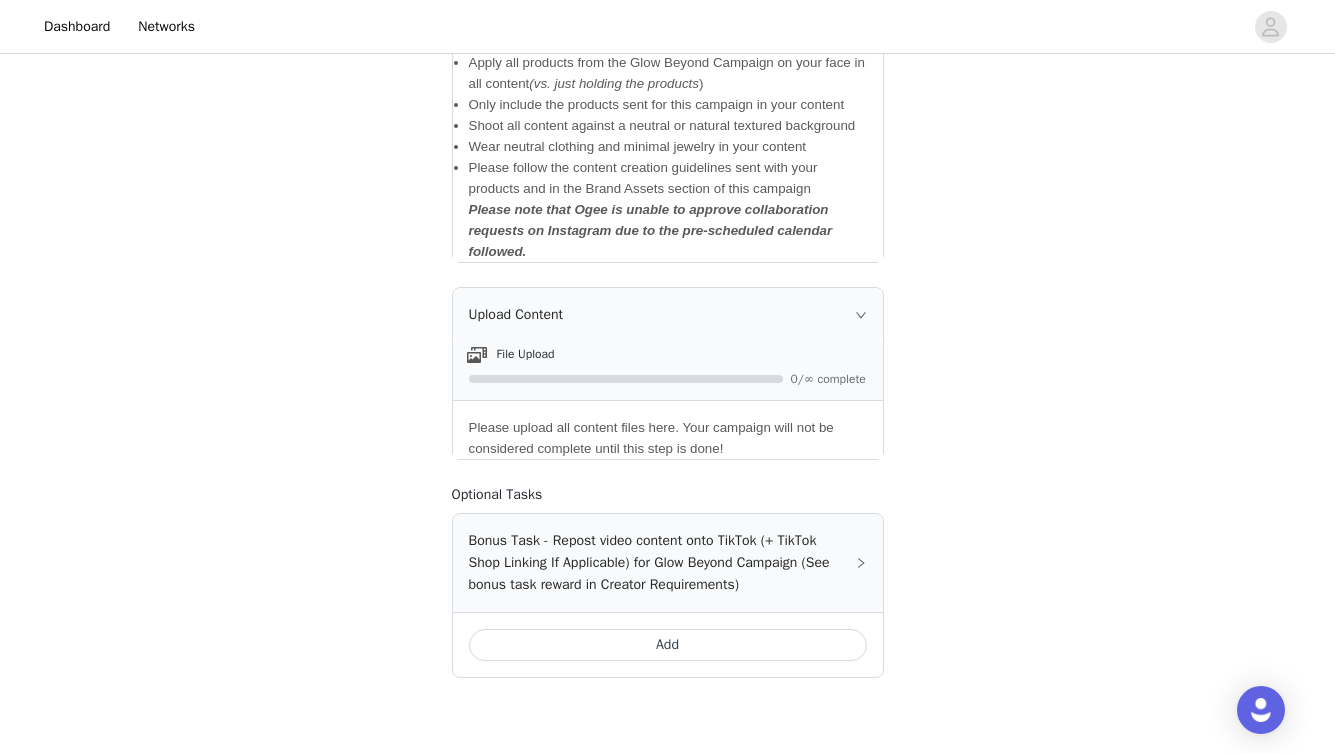 scroll, scrollTop: 1179, scrollLeft: 0, axis: vertical 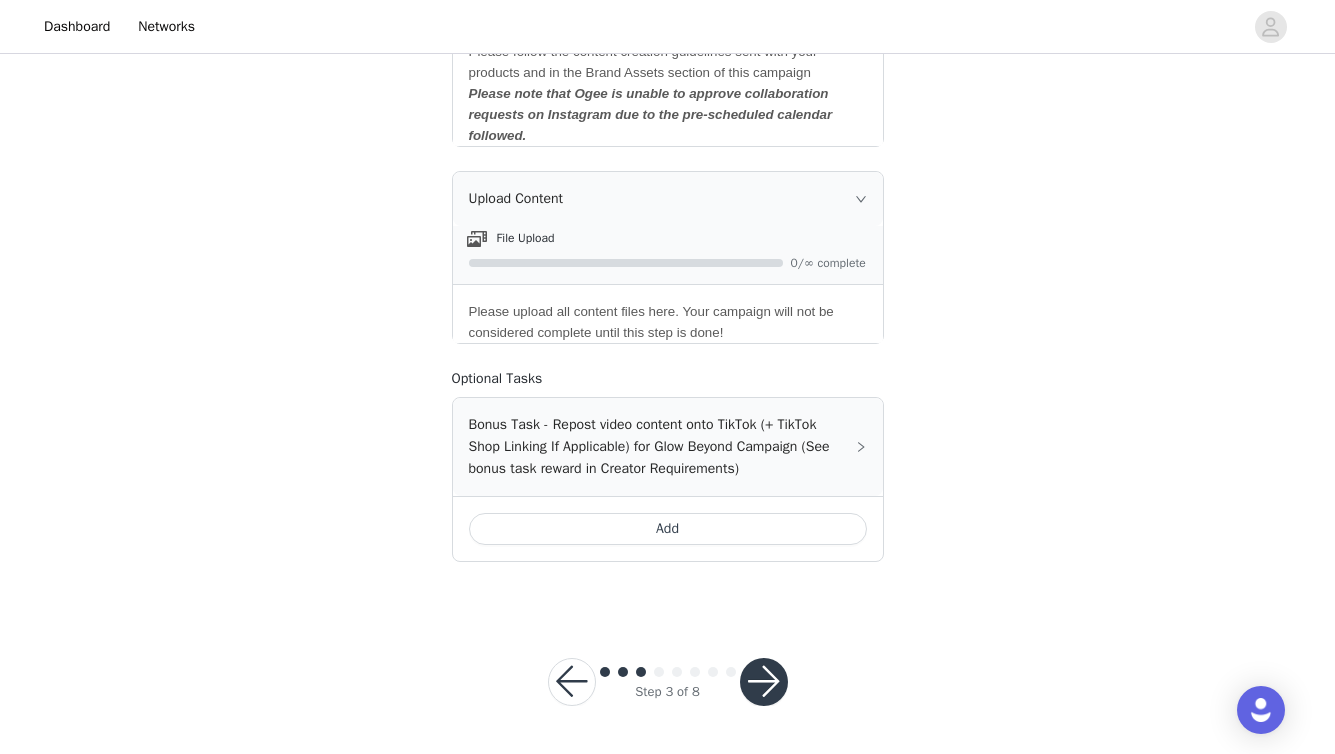 click at bounding box center [764, 682] 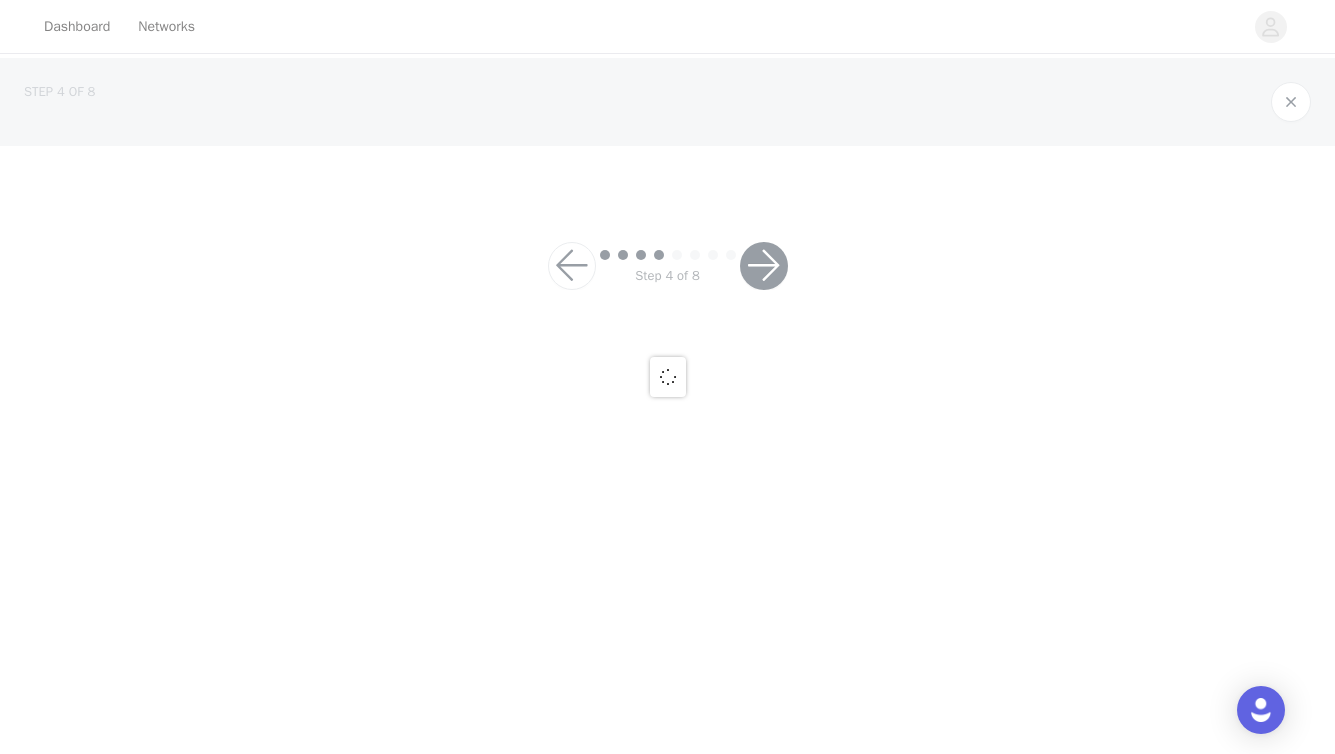 scroll, scrollTop: 0, scrollLeft: 0, axis: both 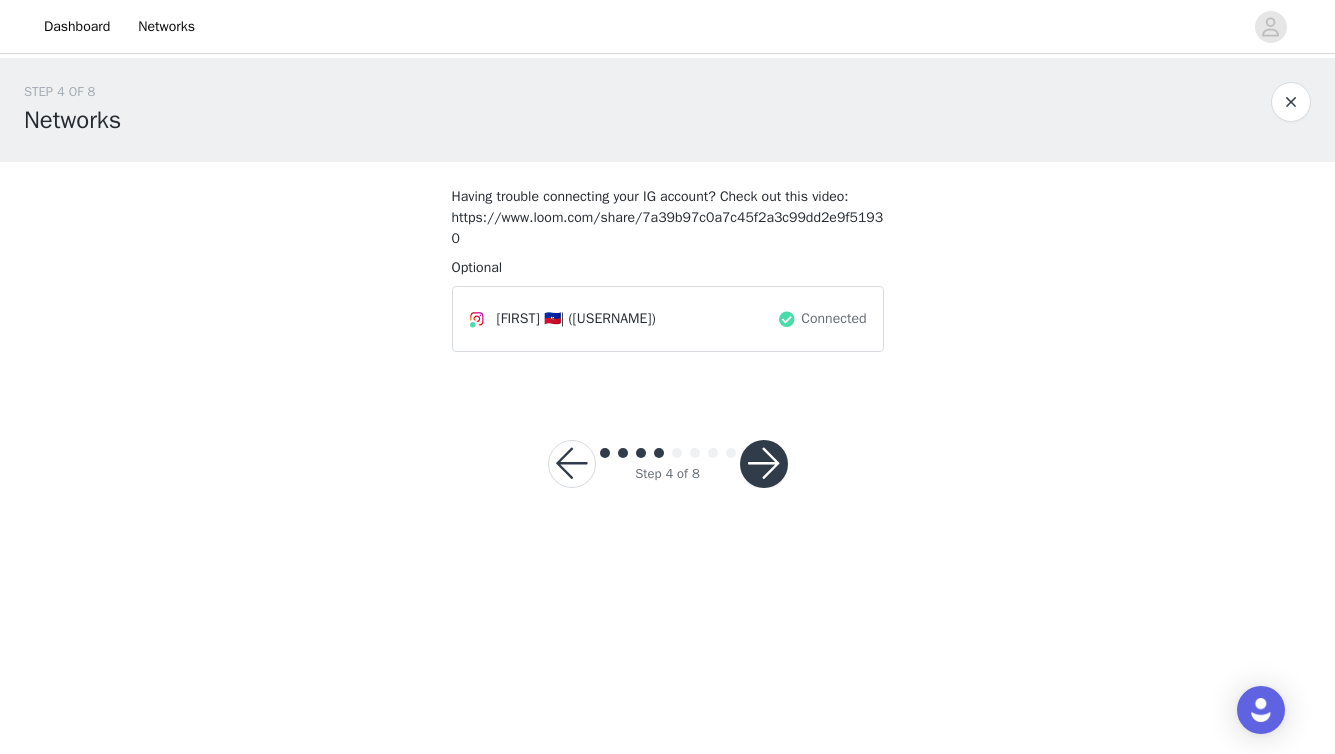 click at bounding box center (764, 464) 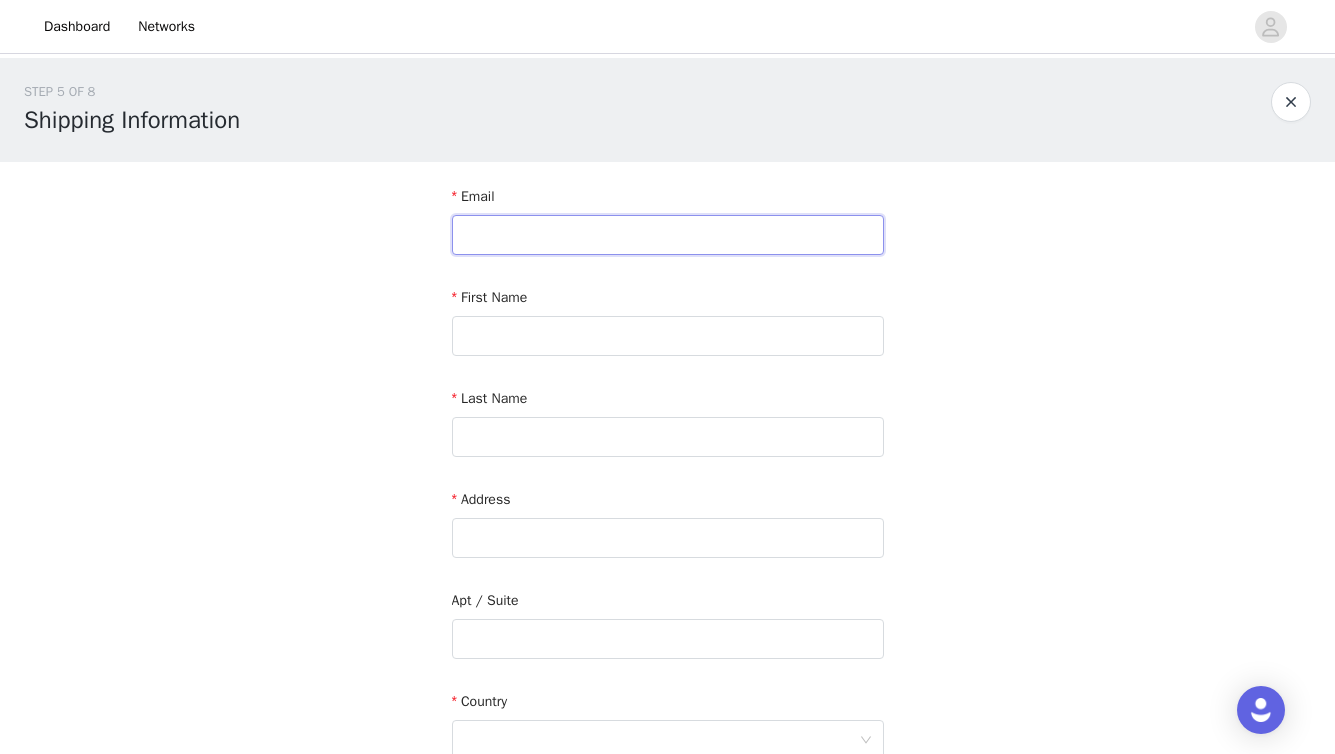 click at bounding box center [668, 235] 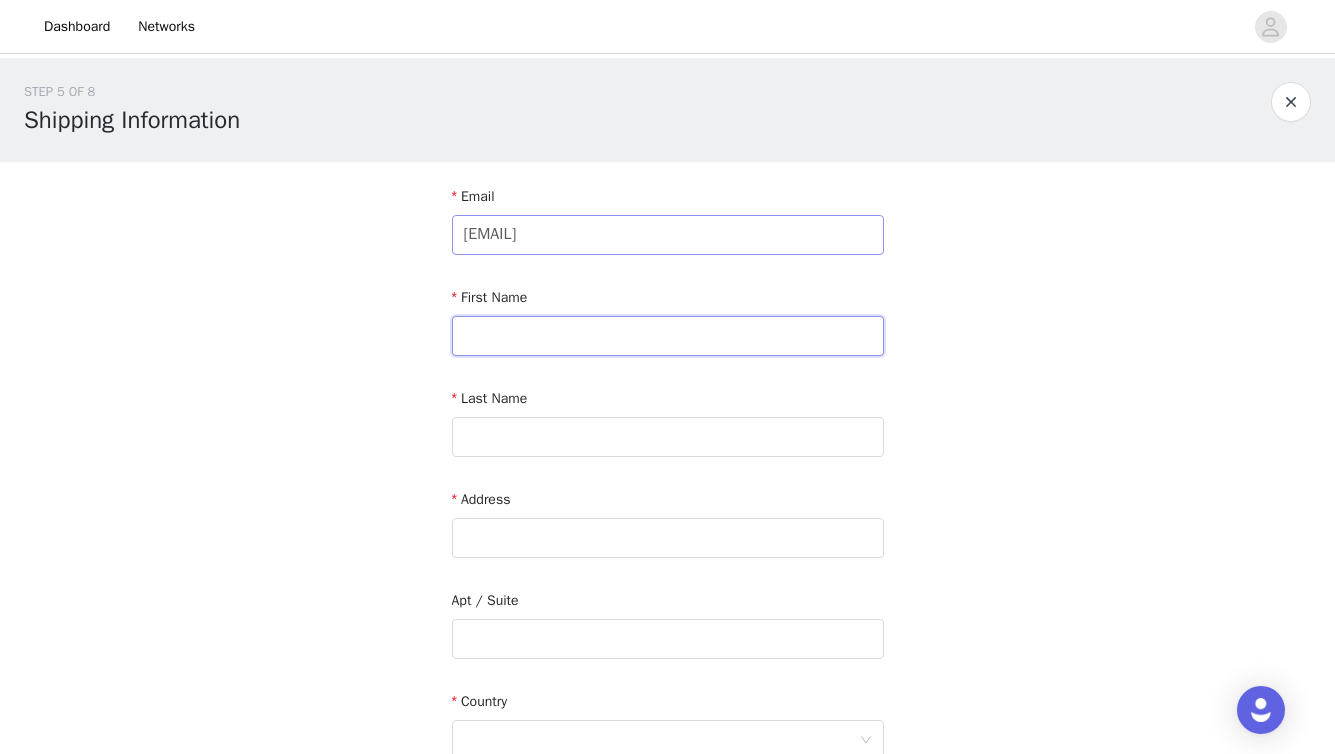 type on "[FIRST]" 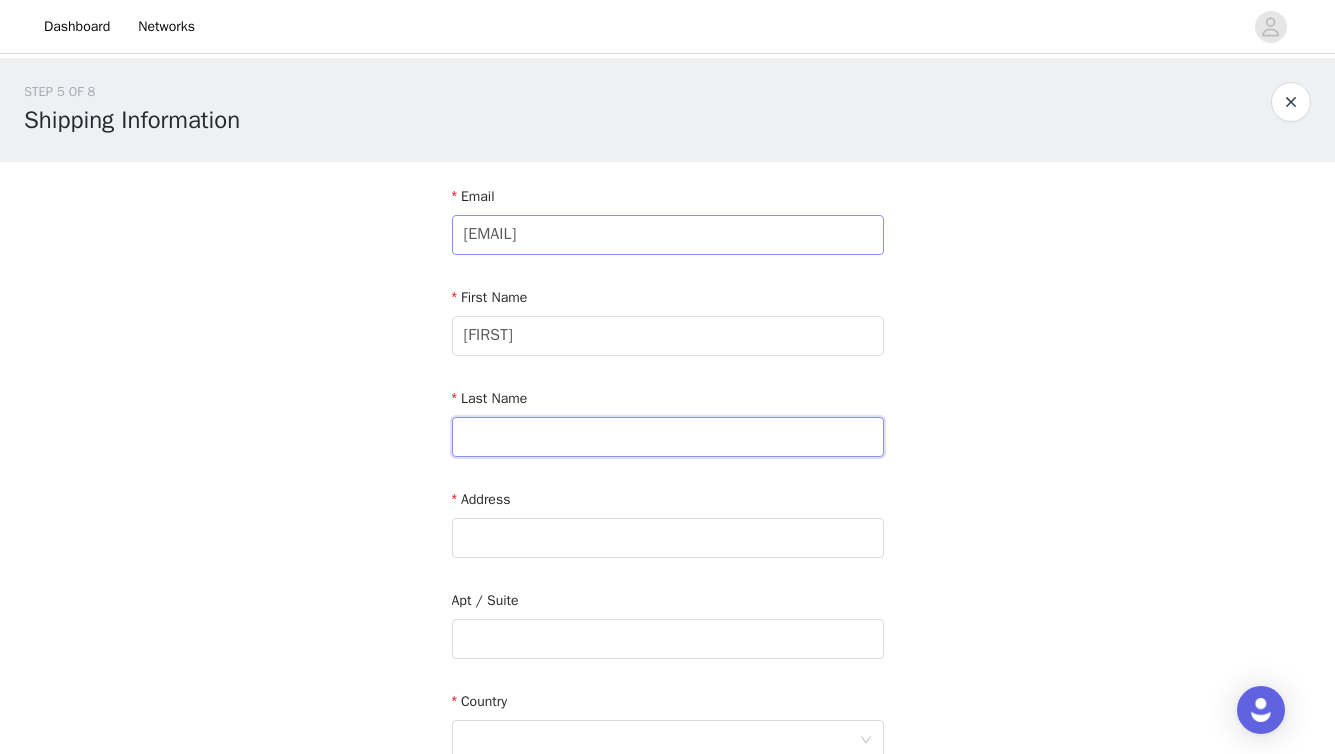 type on "[FIRST]" 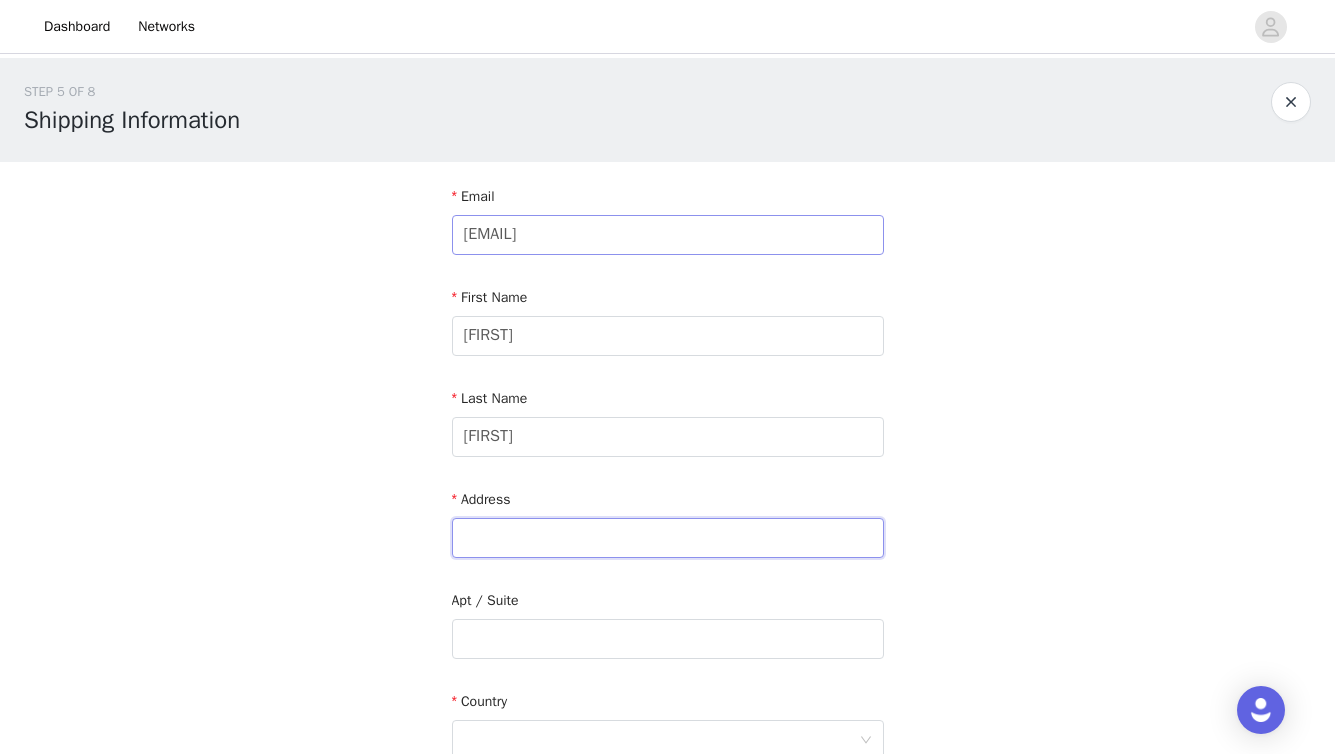 type on "[NUMBER] [STREET]" 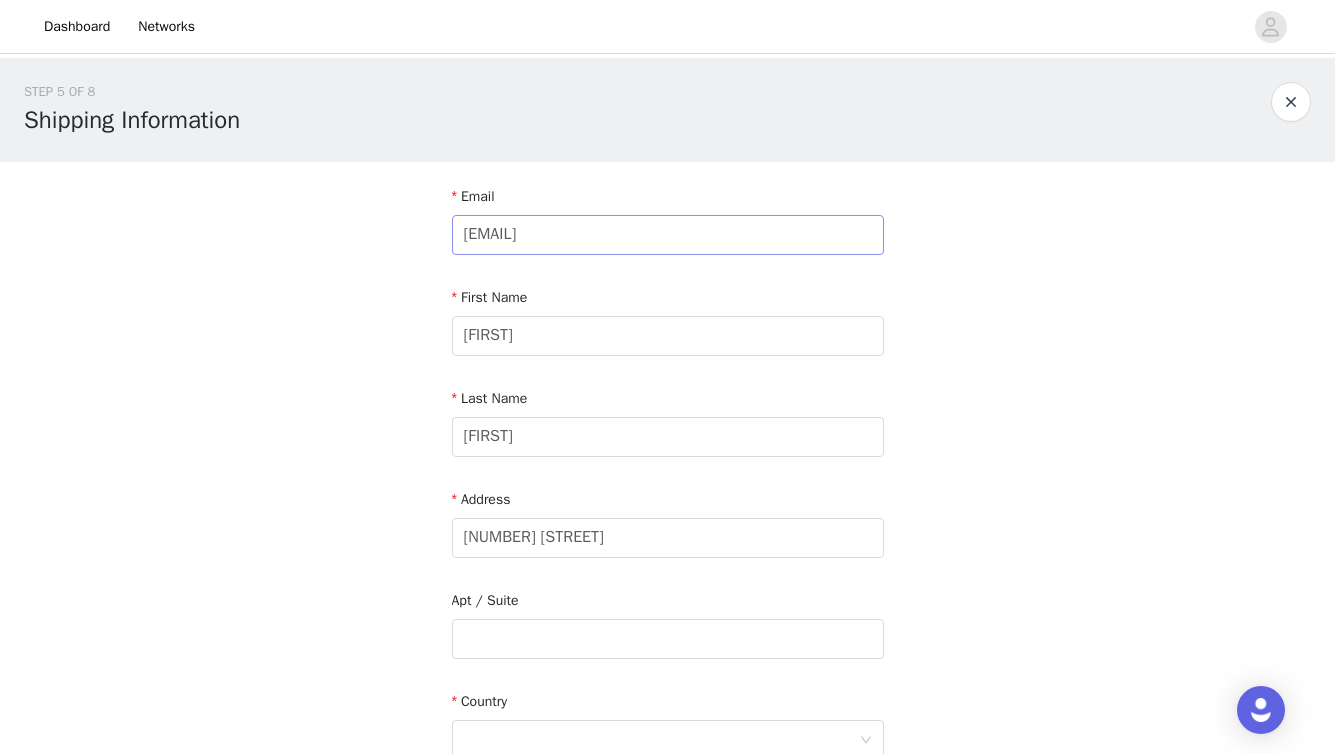 type on "[CITY]" 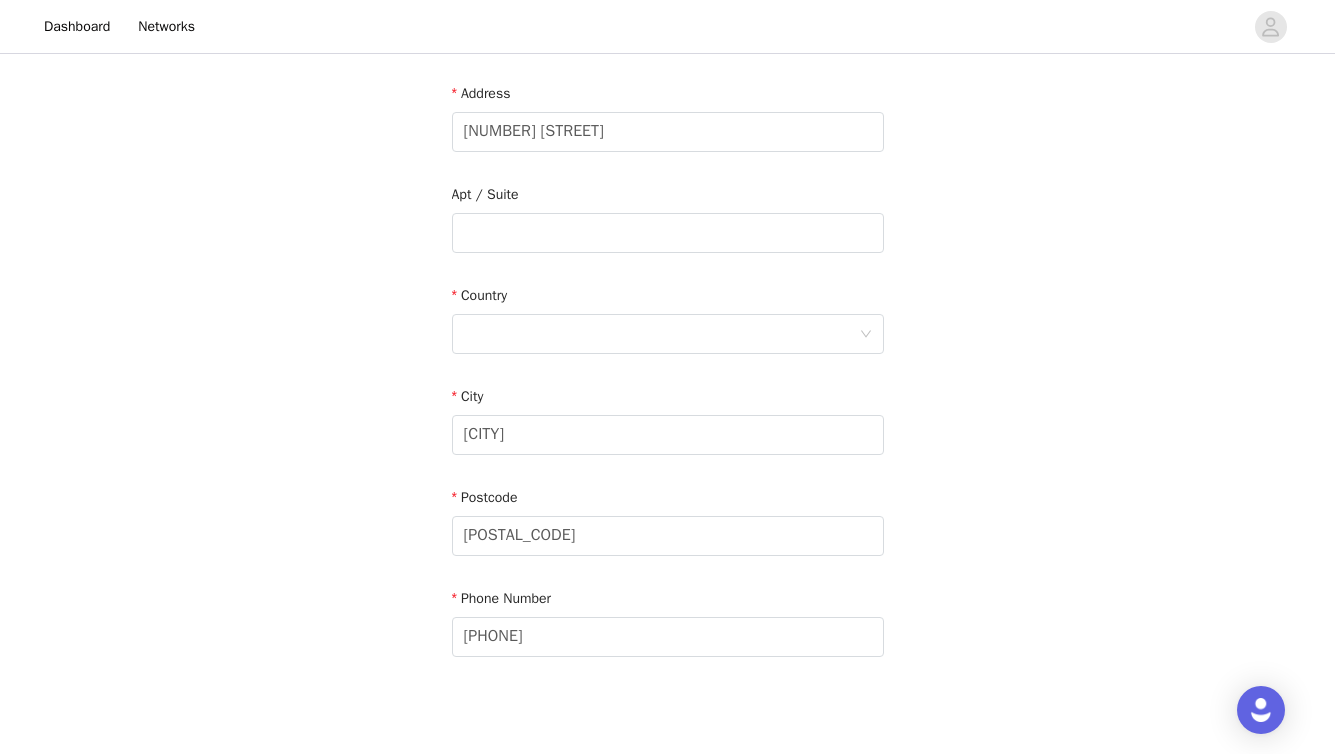 scroll, scrollTop: 413, scrollLeft: 0, axis: vertical 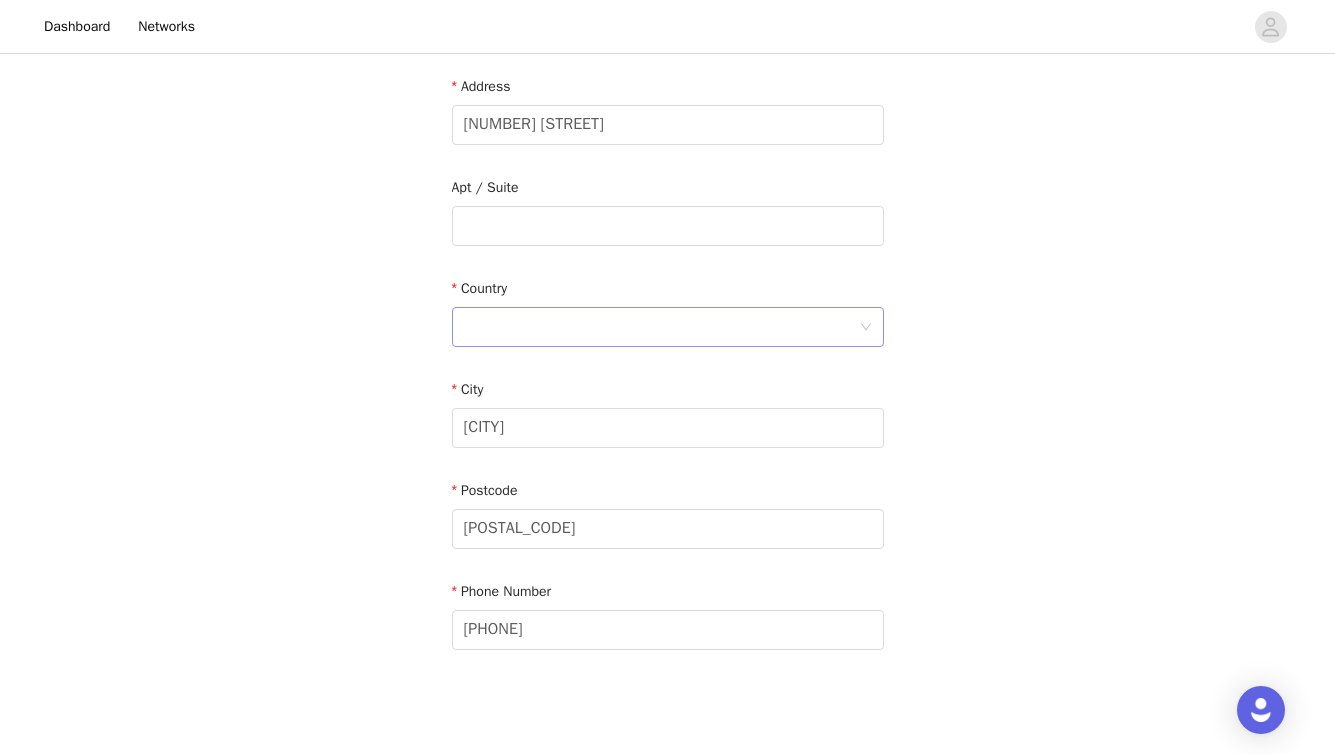 click at bounding box center [661, 327] 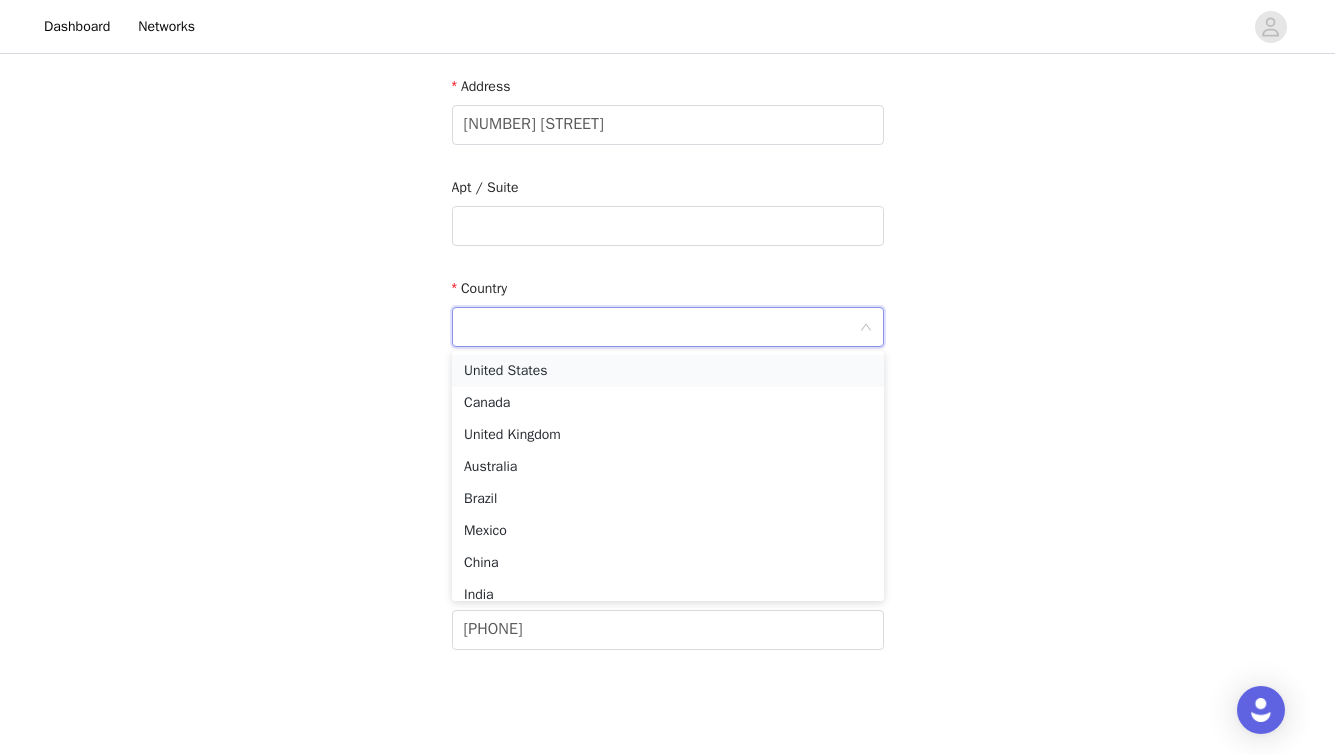 click on "United States" at bounding box center [668, 371] 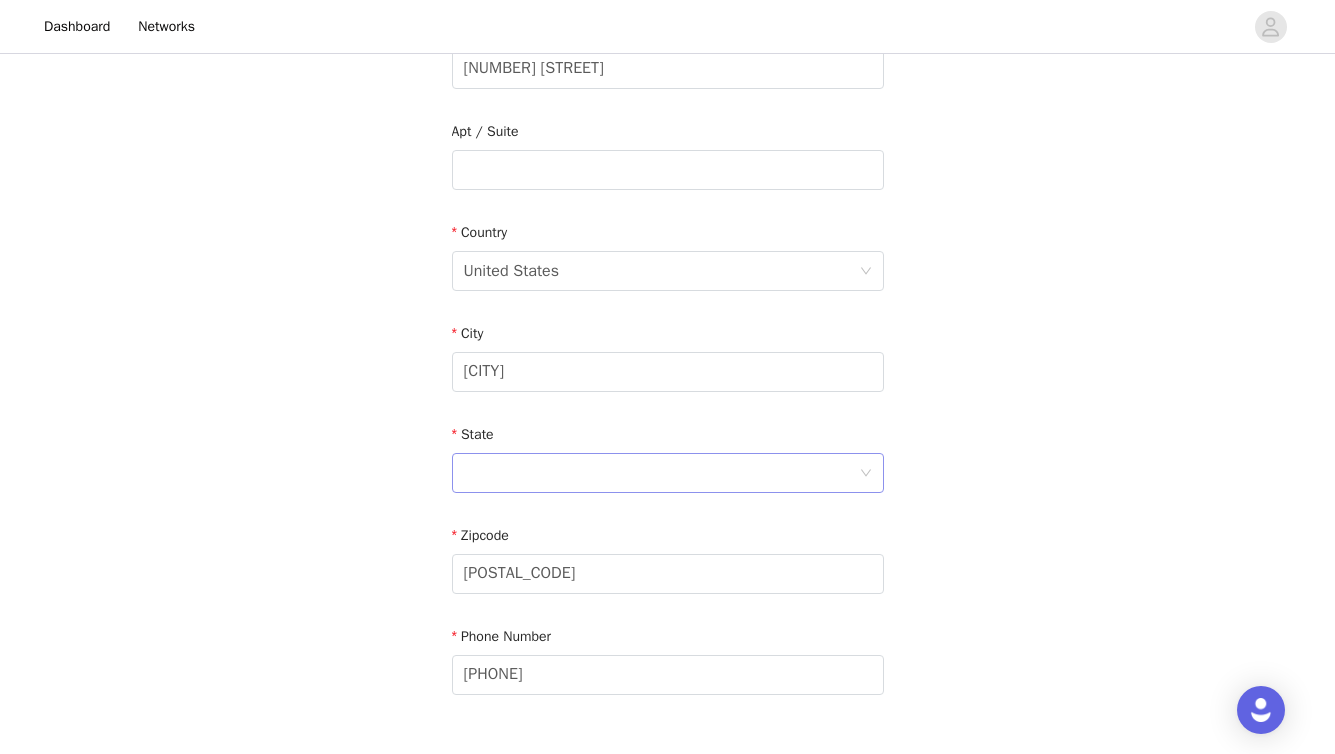 scroll, scrollTop: 477, scrollLeft: 0, axis: vertical 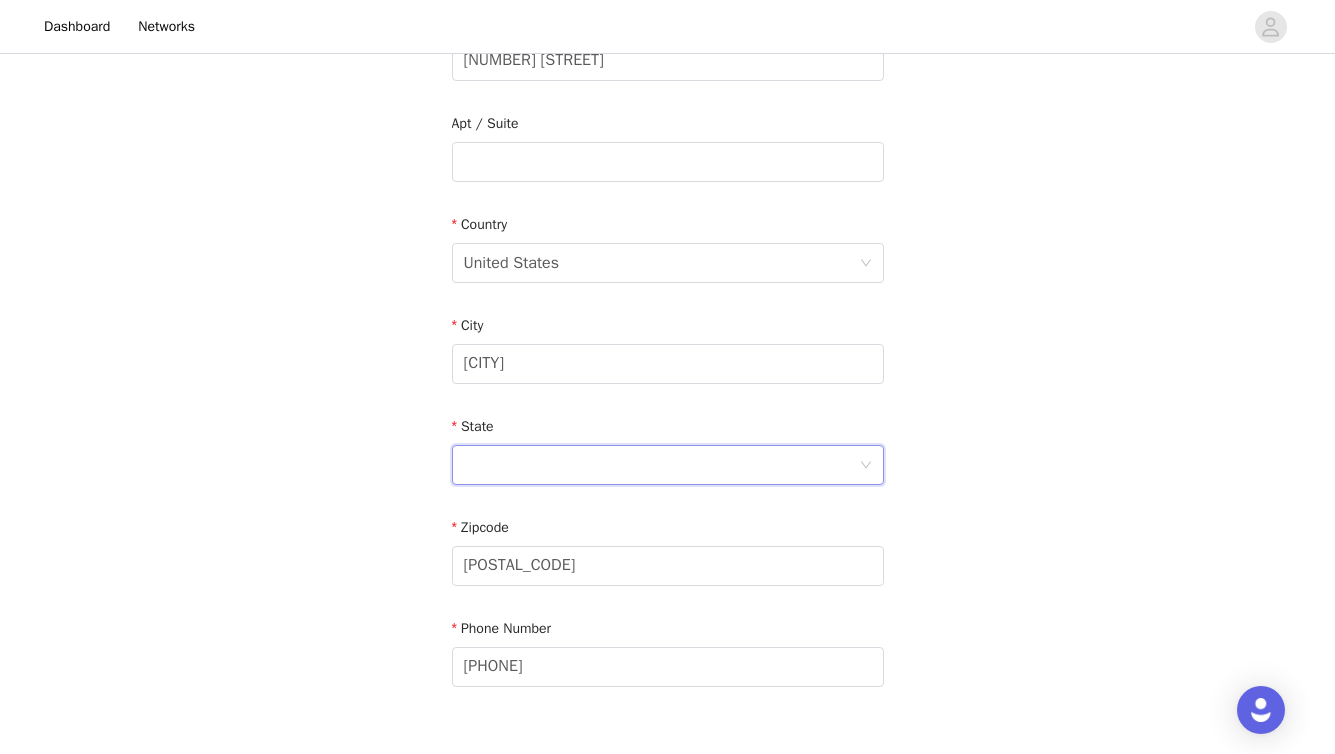 click at bounding box center (661, 465) 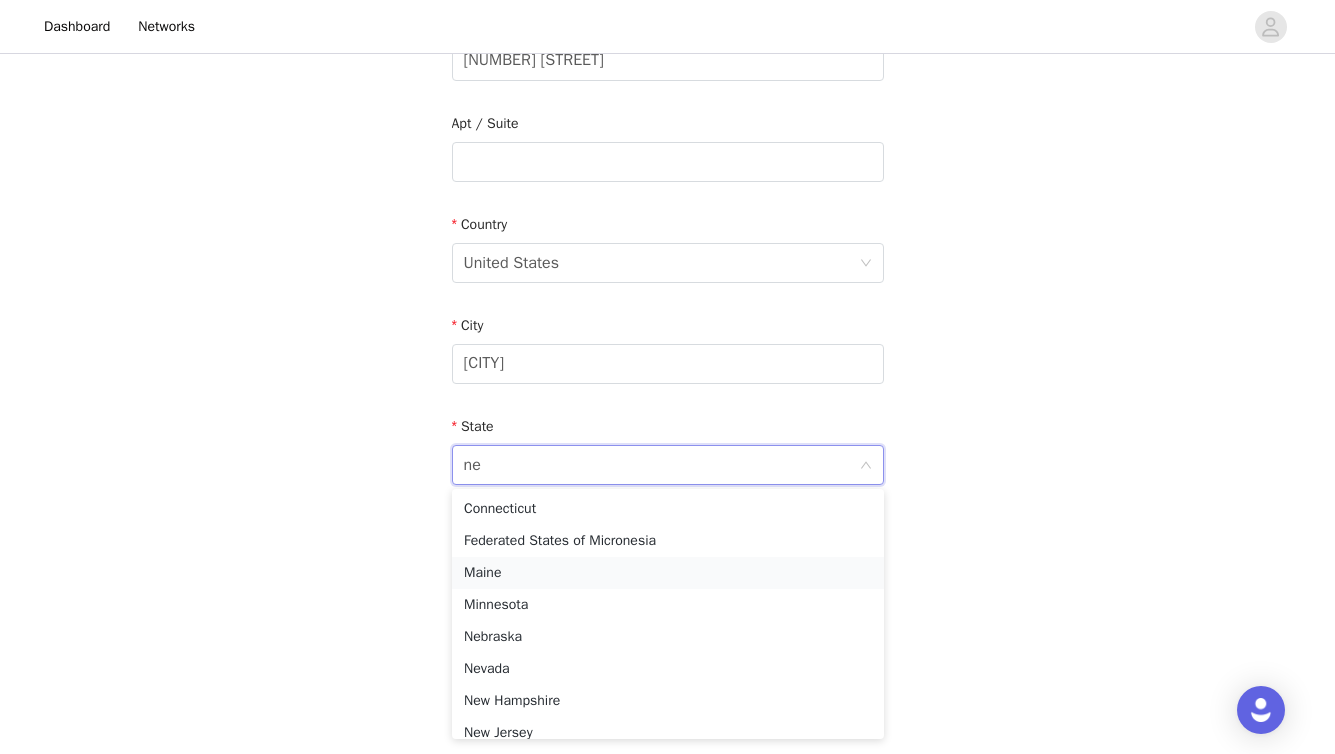 type on "new" 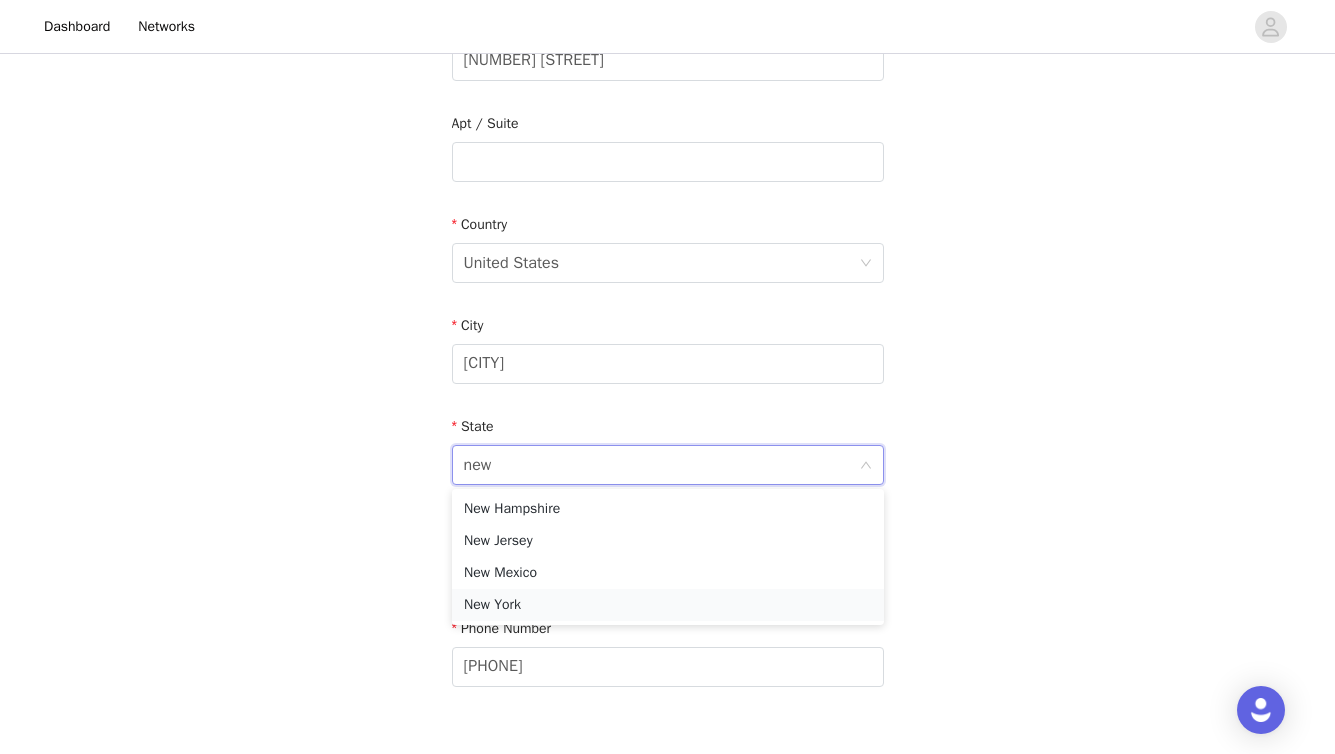 click on "New York" at bounding box center (668, 605) 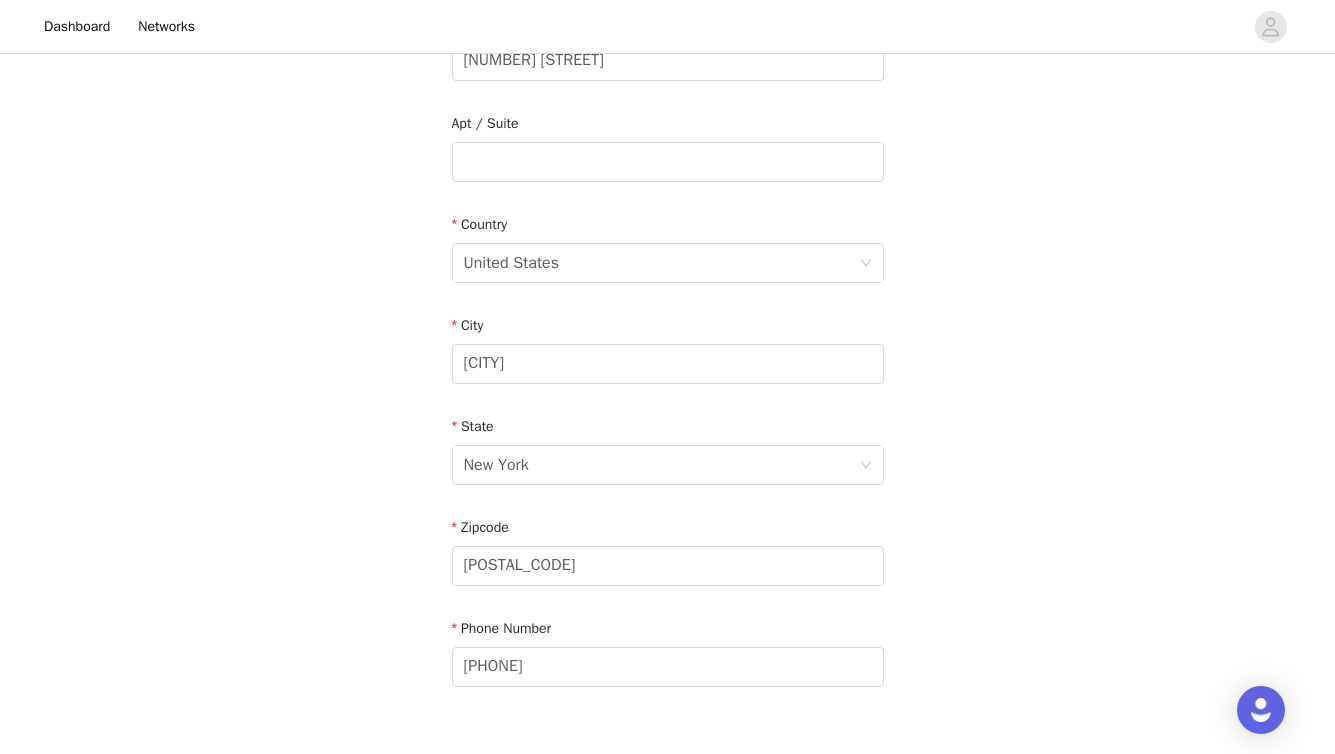 click on "Email [EMAIL]   First Name [FIRST]   Last Name [LAST]   Address [NUMBER] [STREET]   Apt / Suite   Country
United States
City [CITY]   State
[STATE]
Zipcode [POSTAL_CODE]   Phone Number [PHONE]" at bounding box center (667, 162) 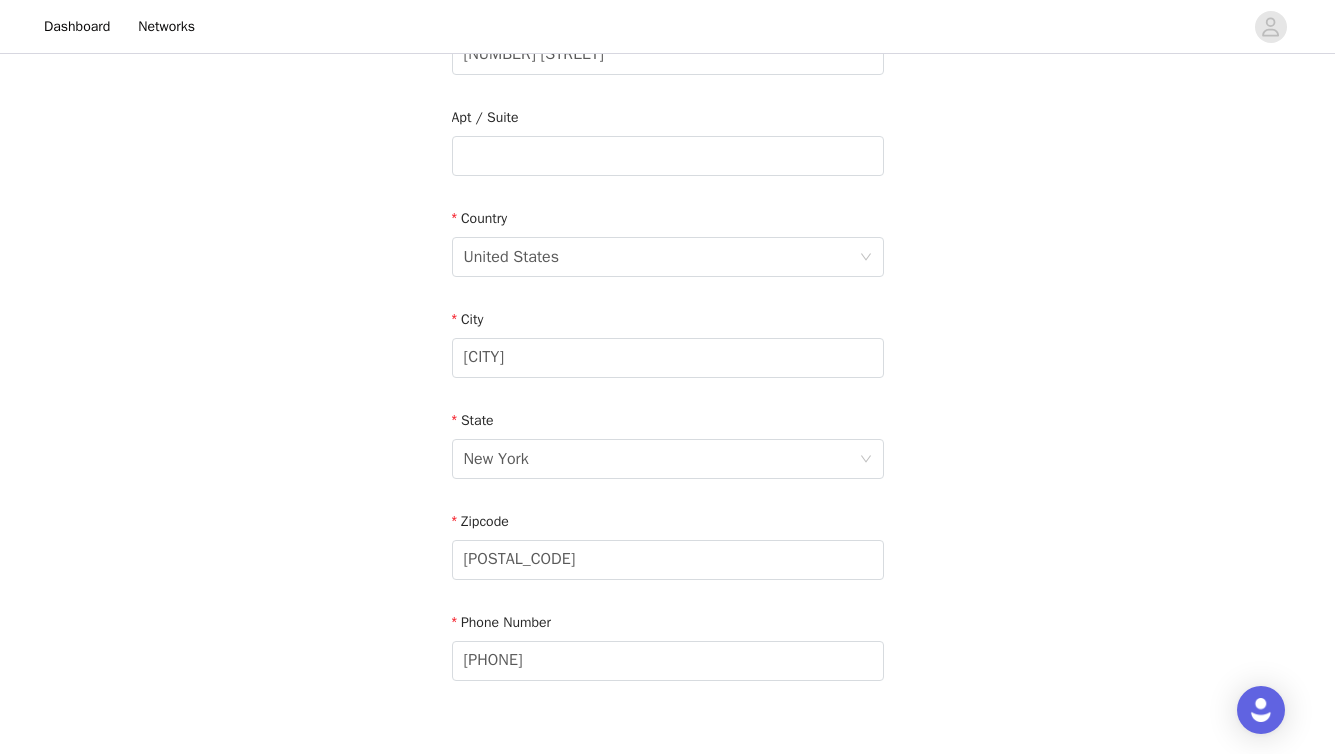 scroll, scrollTop: 609, scrollLeft: 0, axis: vertical 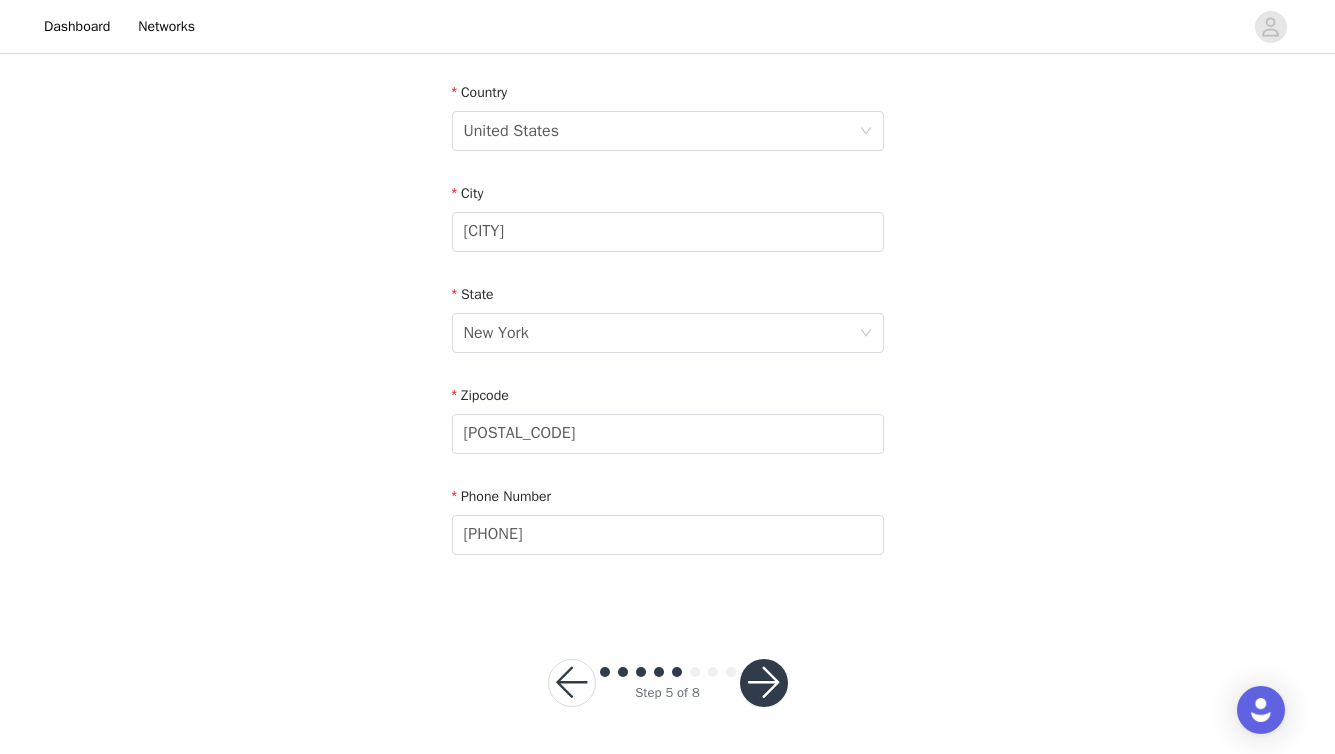 click at bounding box center [764, 683] 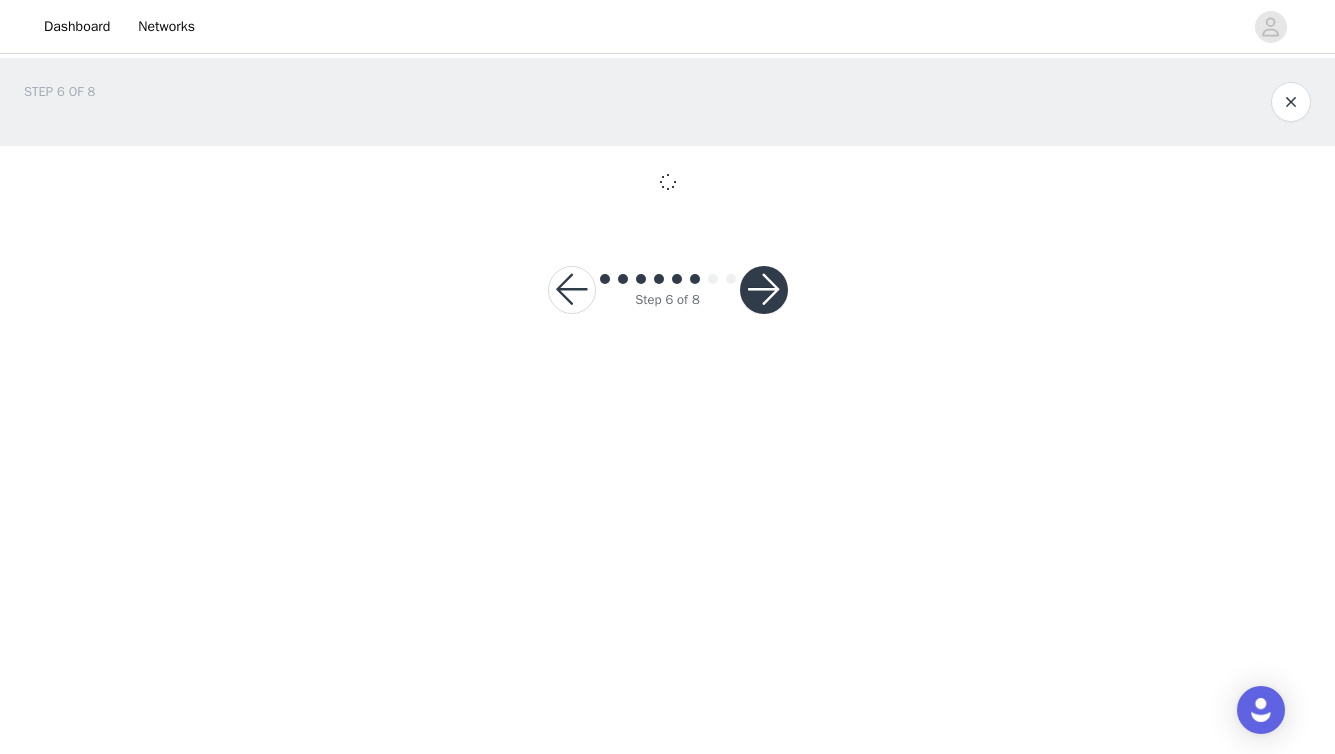 scroll, scrollTop: 0, scrollLeft: 0, axis: both 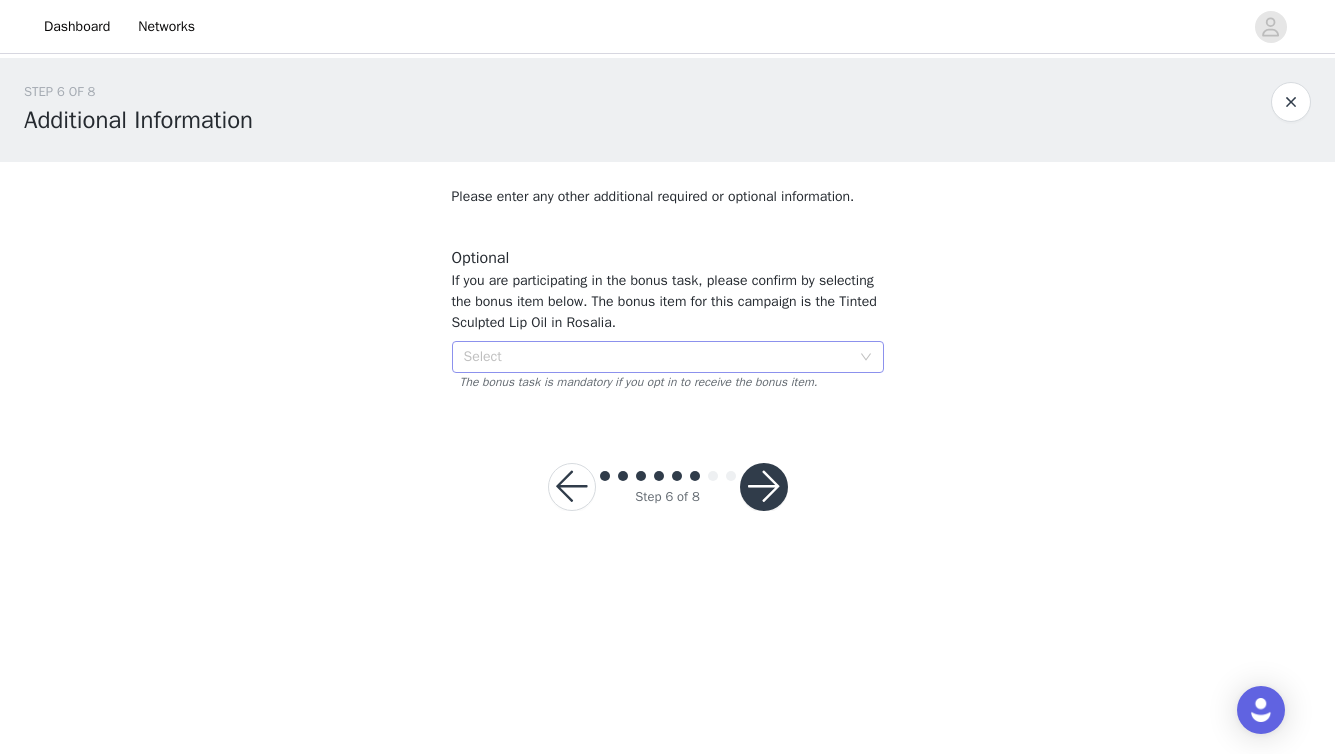 click on "Select" at bounding box center (657, 357) 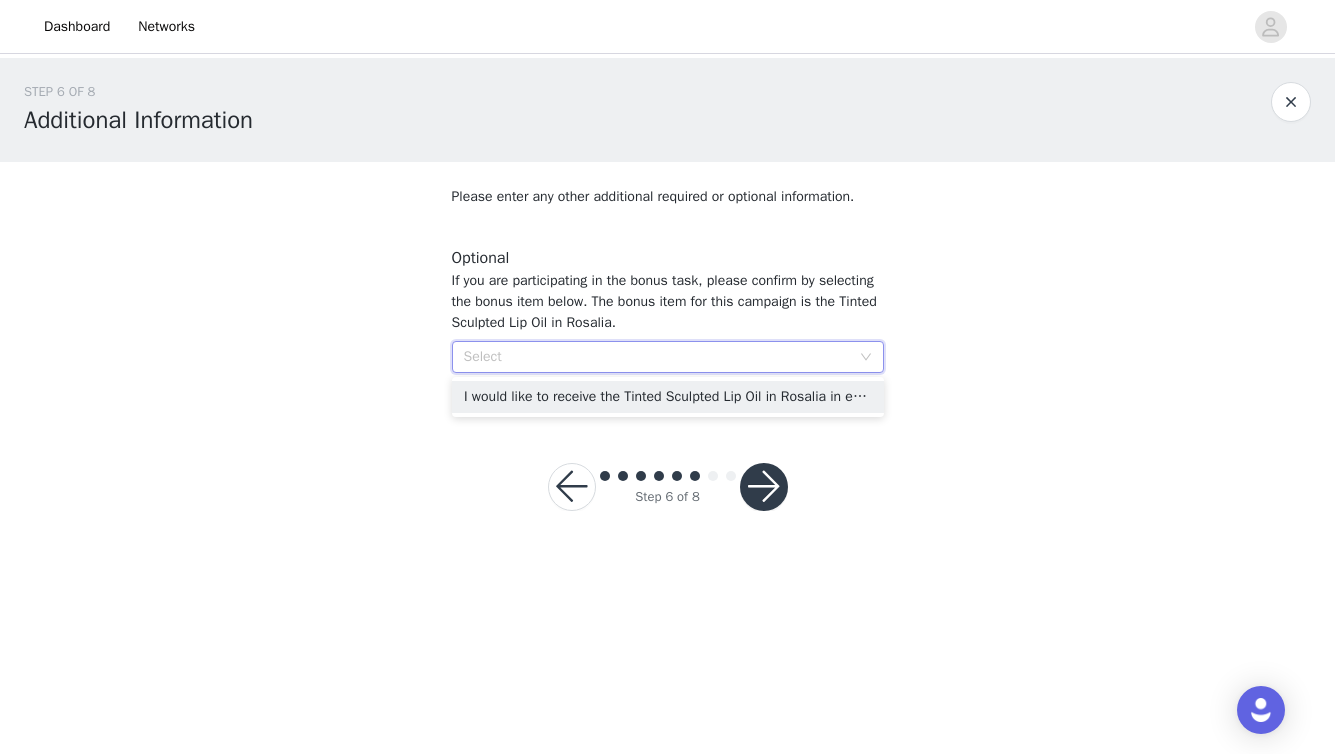 click on "STEP 6 OF 8
Additional Information
Please enter any other additional required or optional information.        Optional   If you are participating in the bonus task, please confirm by selecting the bonus item below. The bonus item for this campaign is the Tinted Sculpted Lip Oil in Rosalia.     Select   The bonus task is mandatory if you opt in to receive the bonus item.
Step 6 of 8" at bounding box center [667, 308] 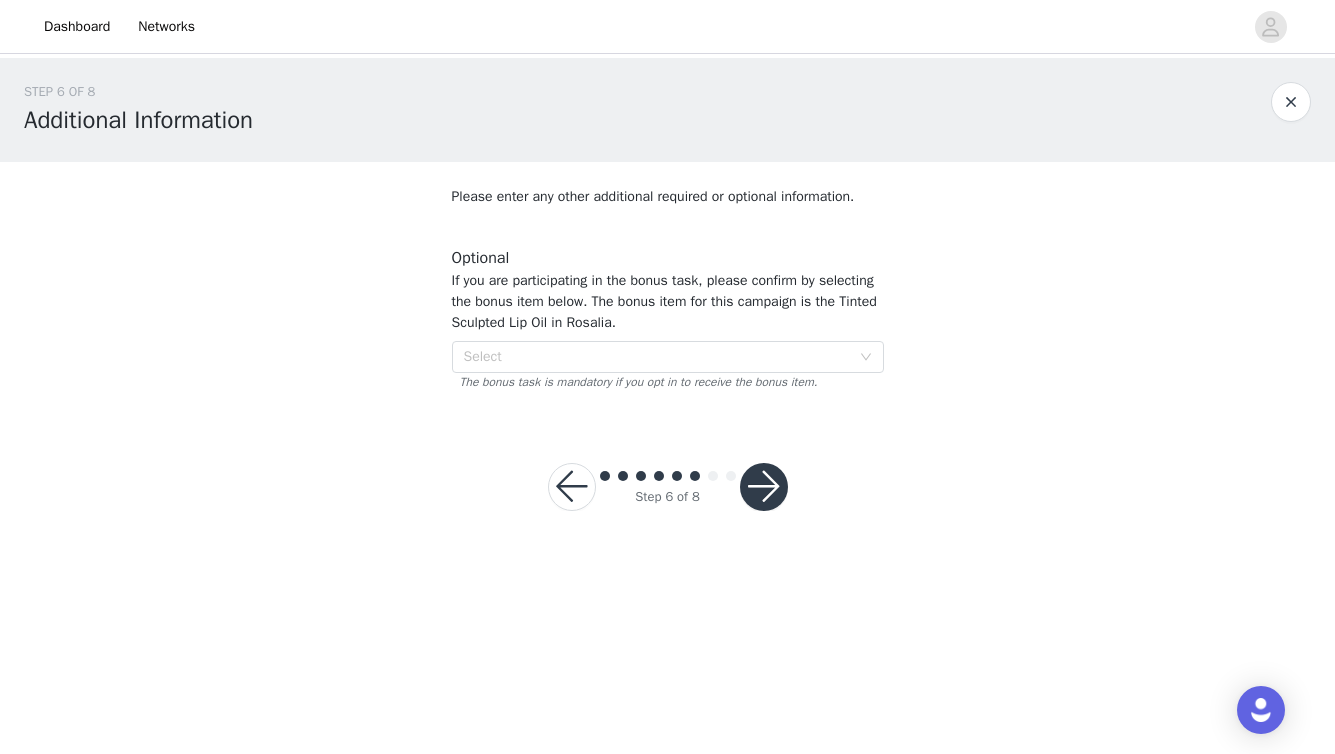 click at bounding box center (764, 487) 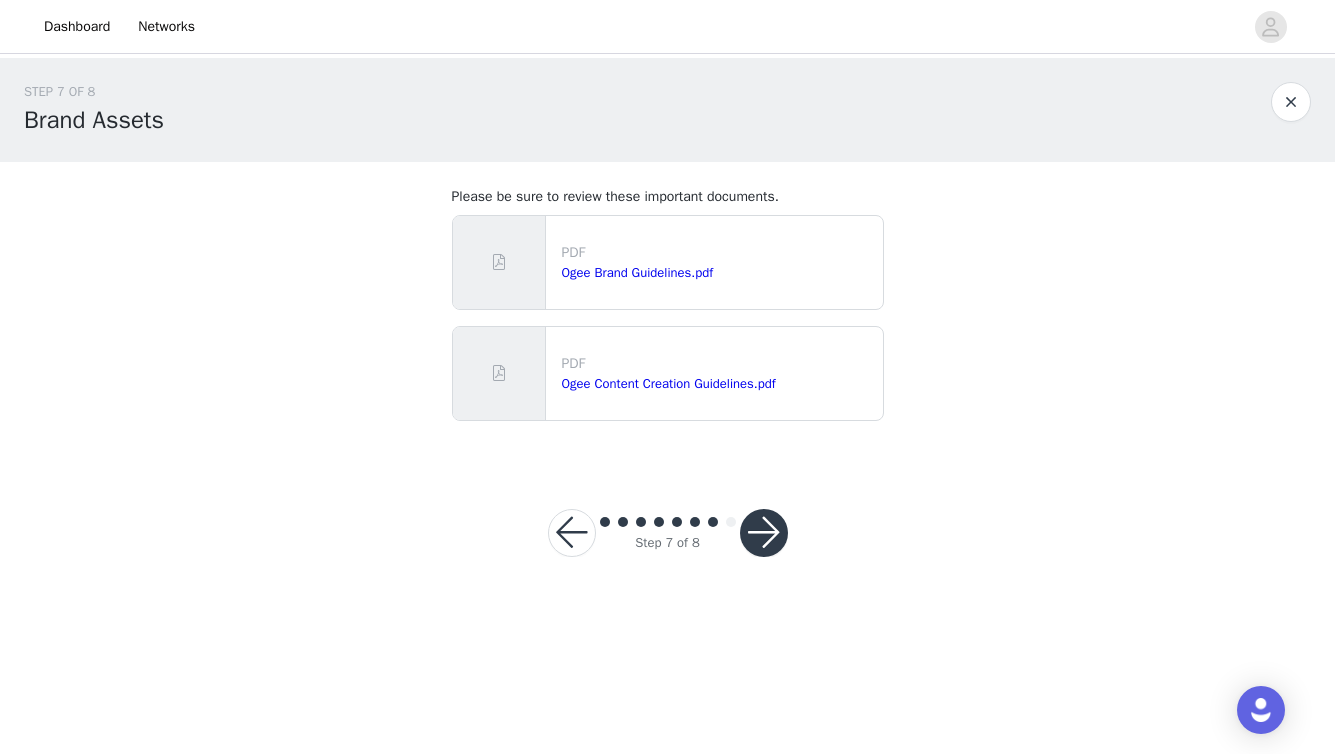 click at bounding box center [764, 533] 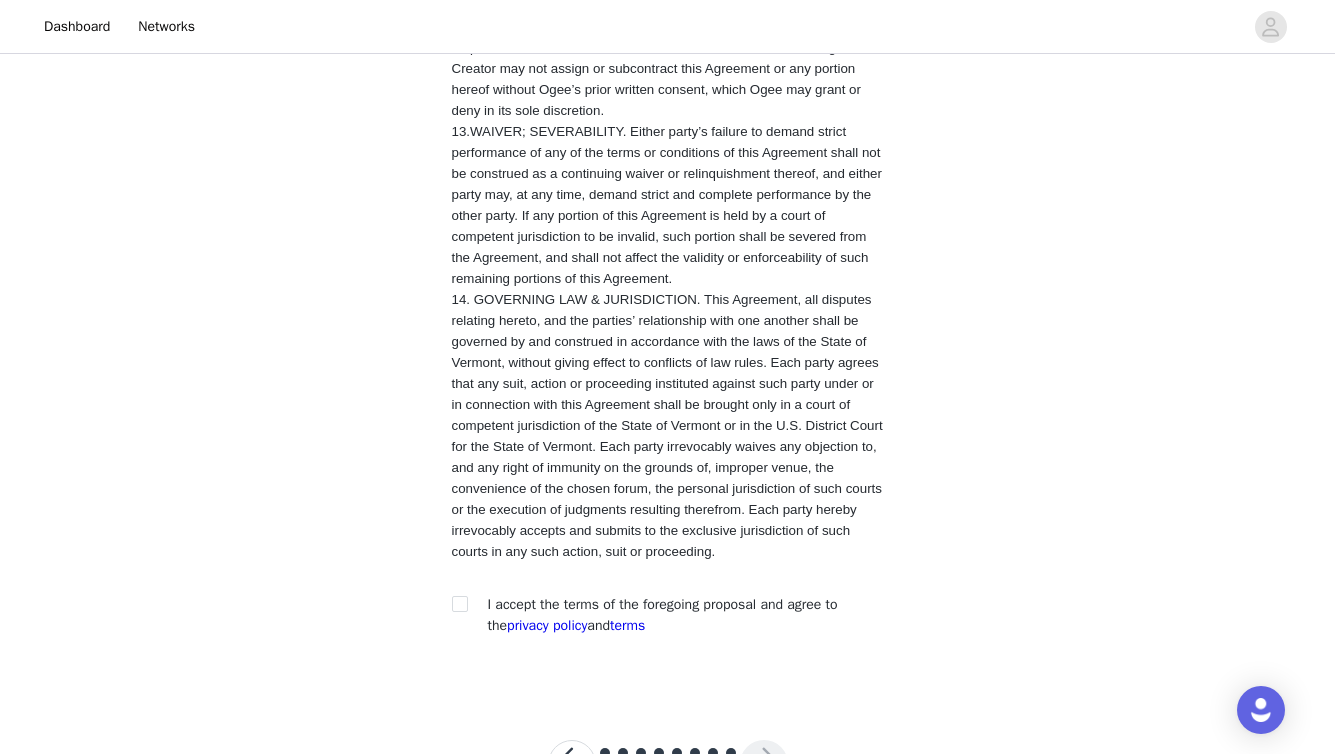 scroll, scrollTop: 3803, scrollLeft: 0, axis: vertical 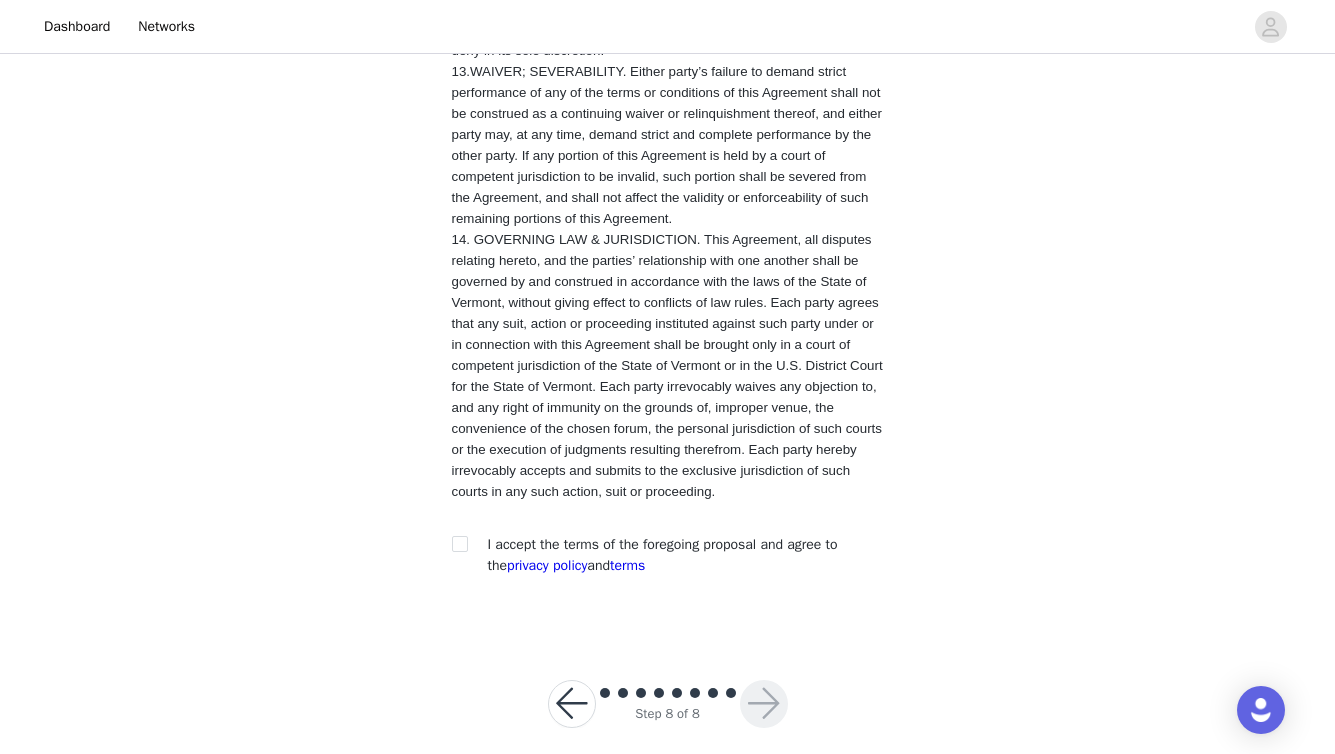 click on "I accept the terms of the foregoing proposal and agree to the
privacy policy
and
terms" at bounding box center (668, 555) 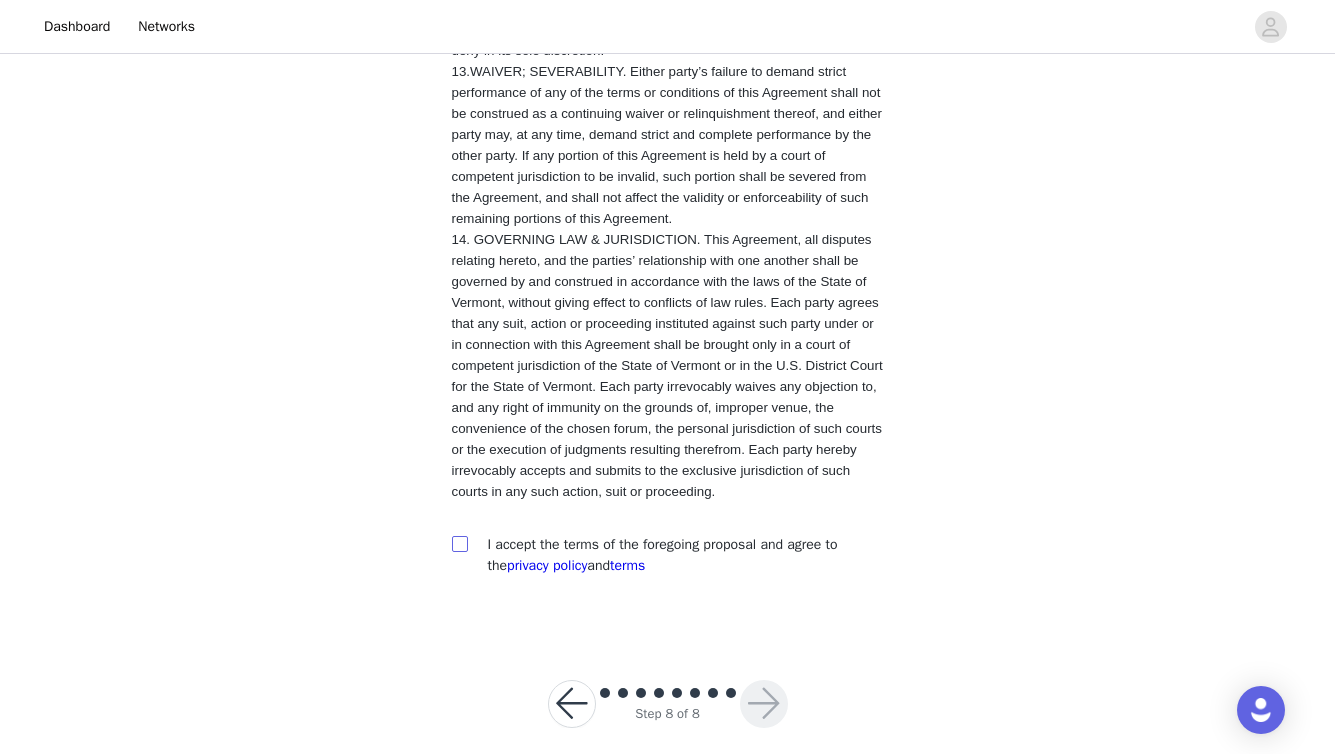 click at bounding box center [459, 543] 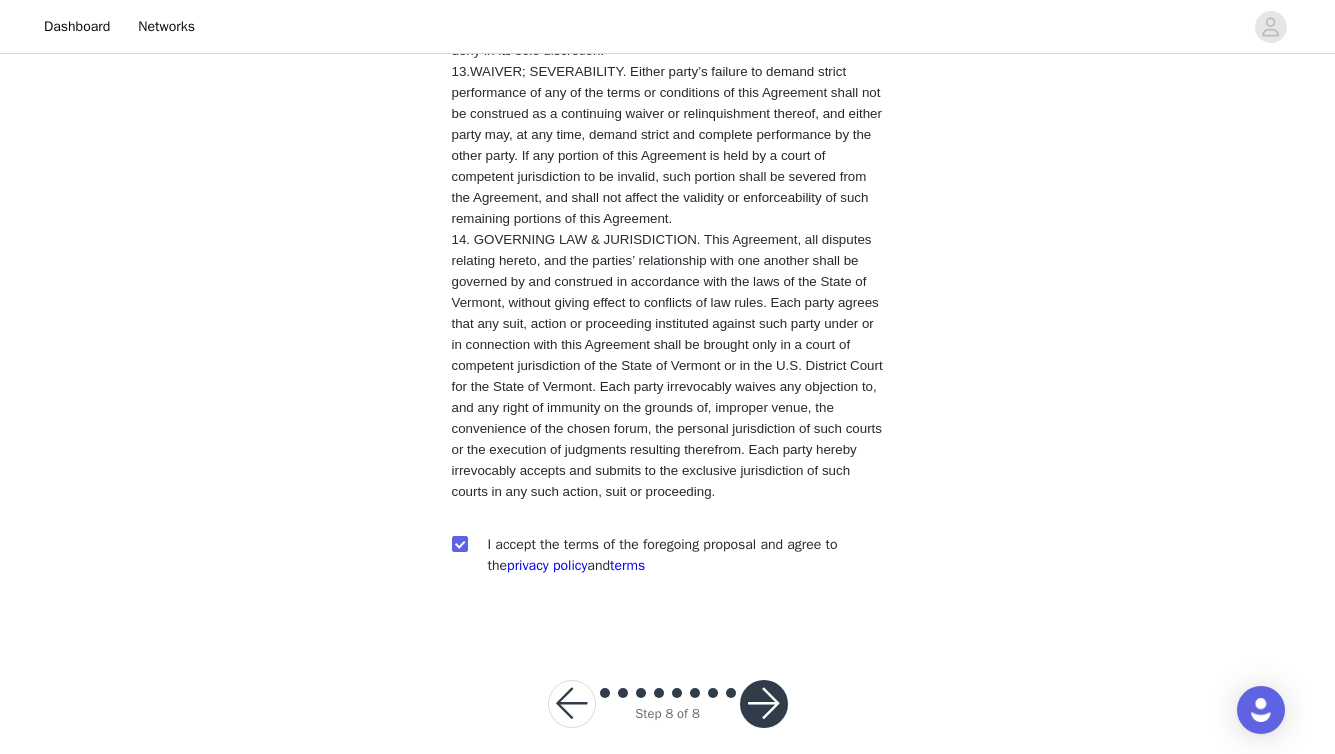 click at bounding box center [764, 704] 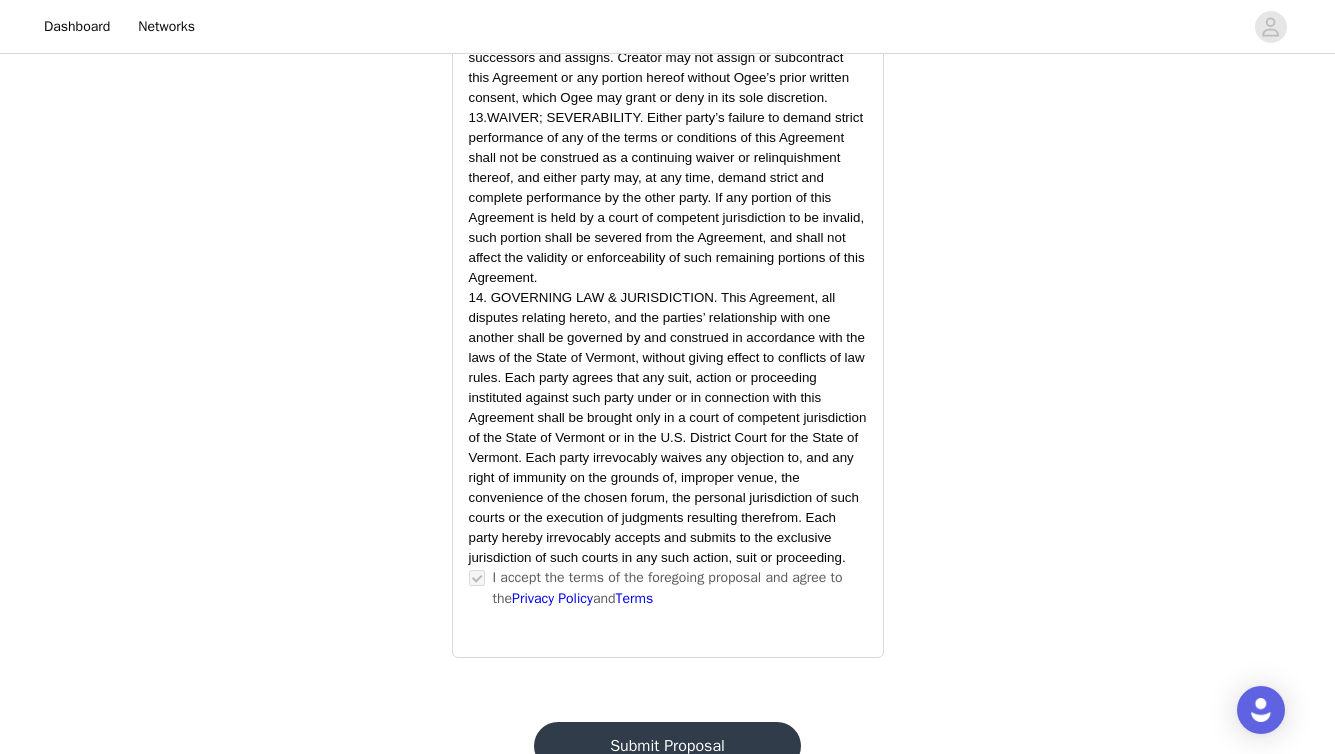 scroll, scrollTop: 5608, scrollLeft: 0, axis: vertical 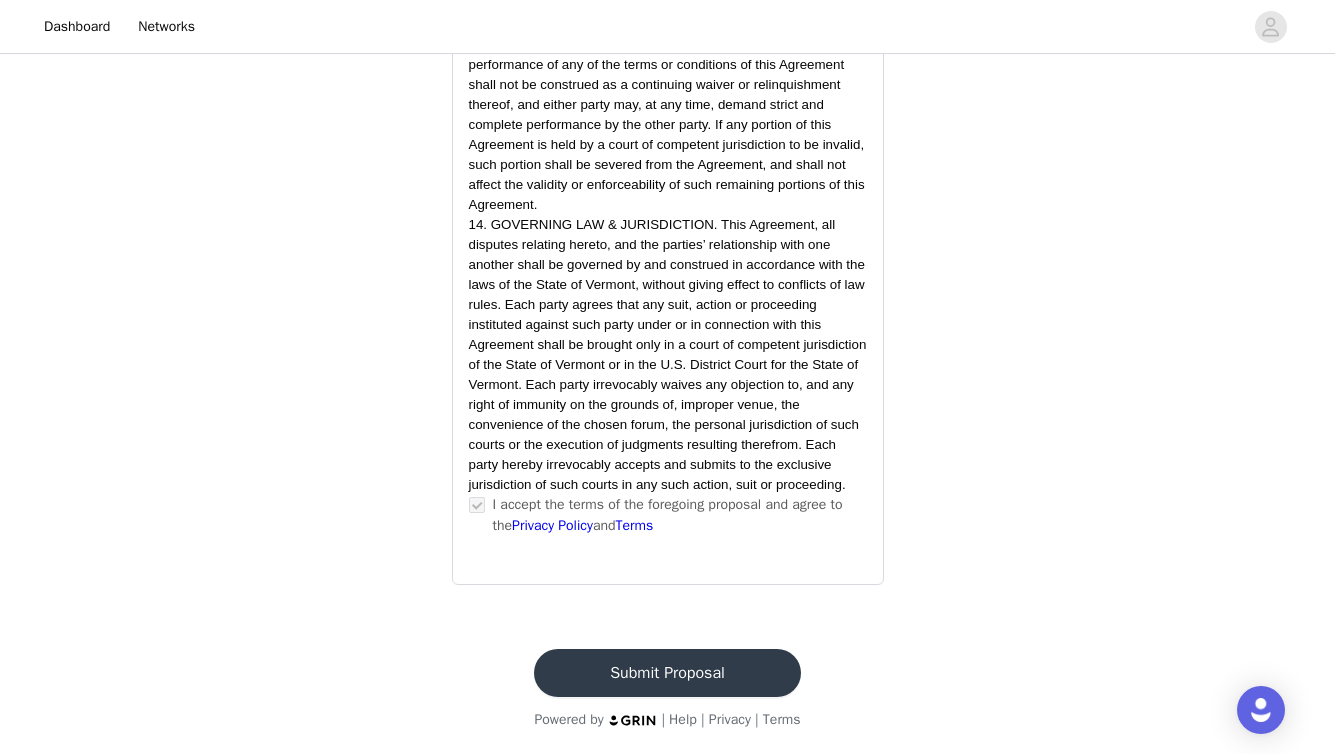 click on "Submit Proposal" at bounding box center (667, 673) 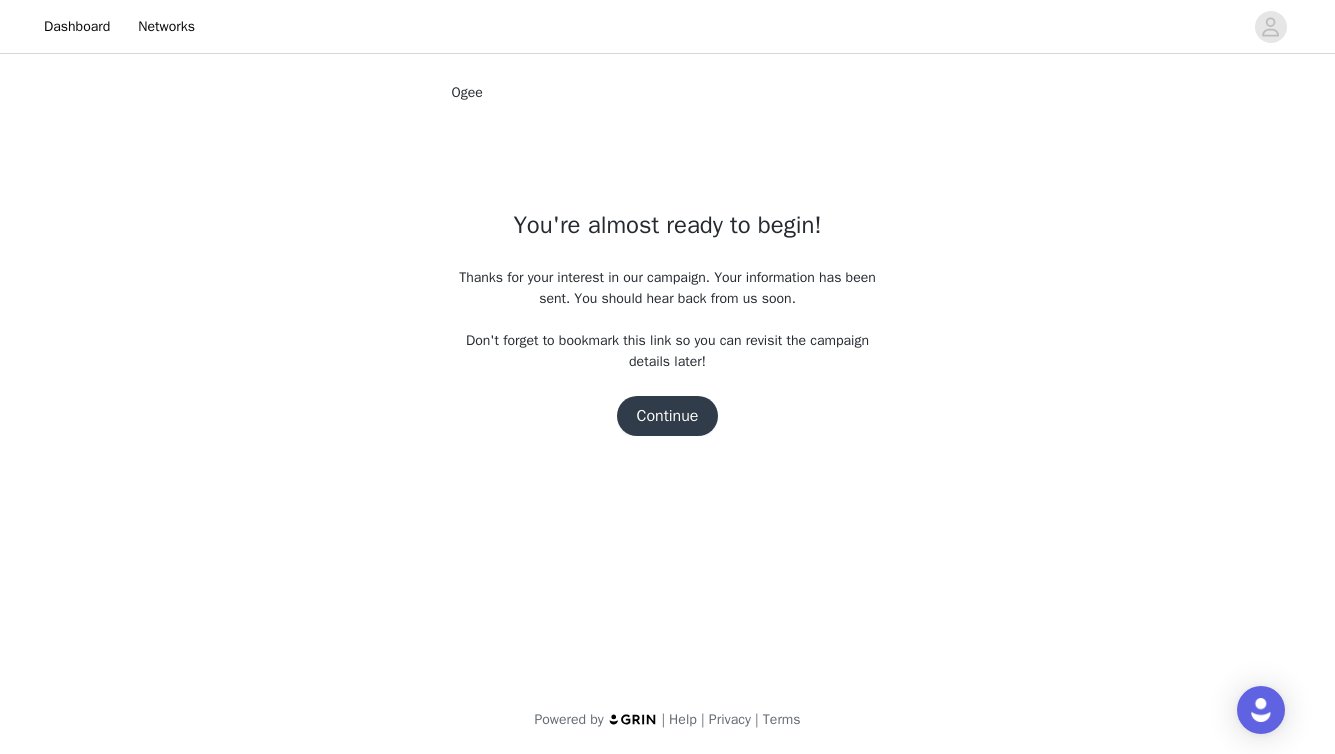scroll, scrollTop: 0, scrollLeft: 0, axis: both 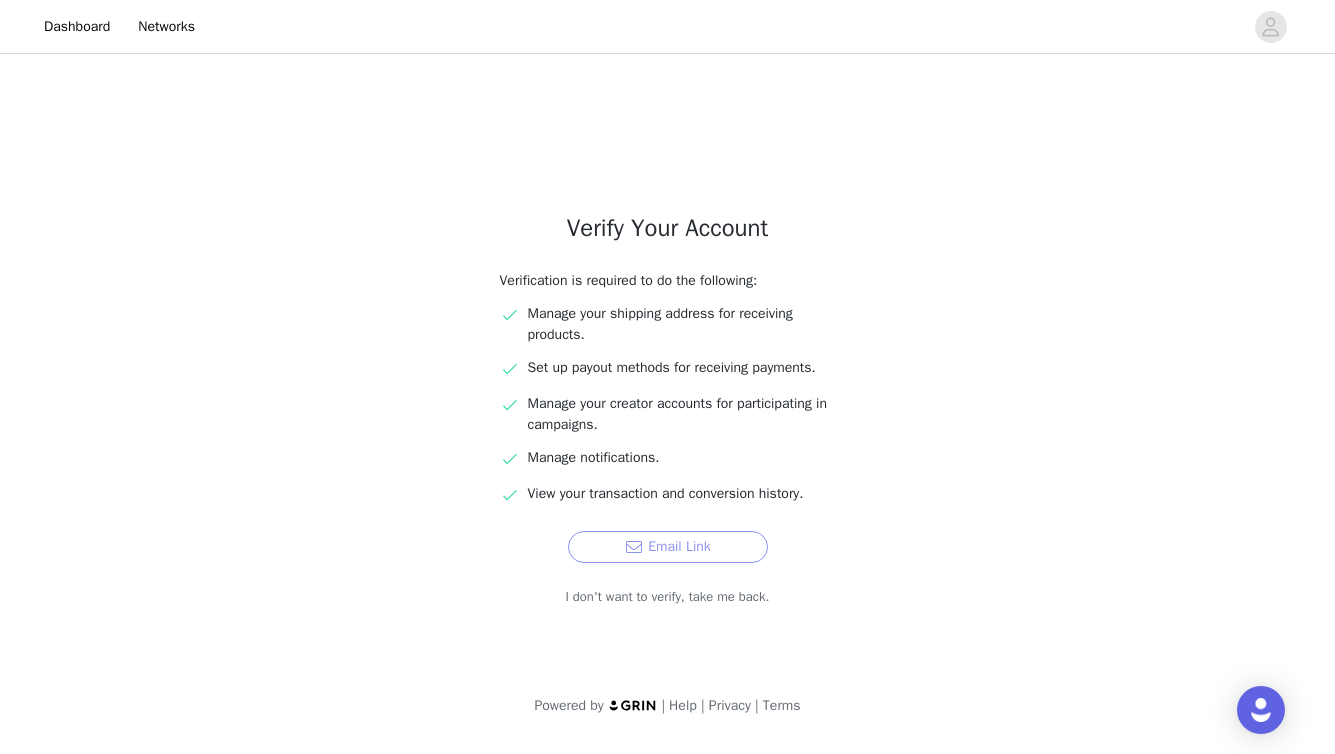 click on "Email Link" at bounding box center (668, 547) 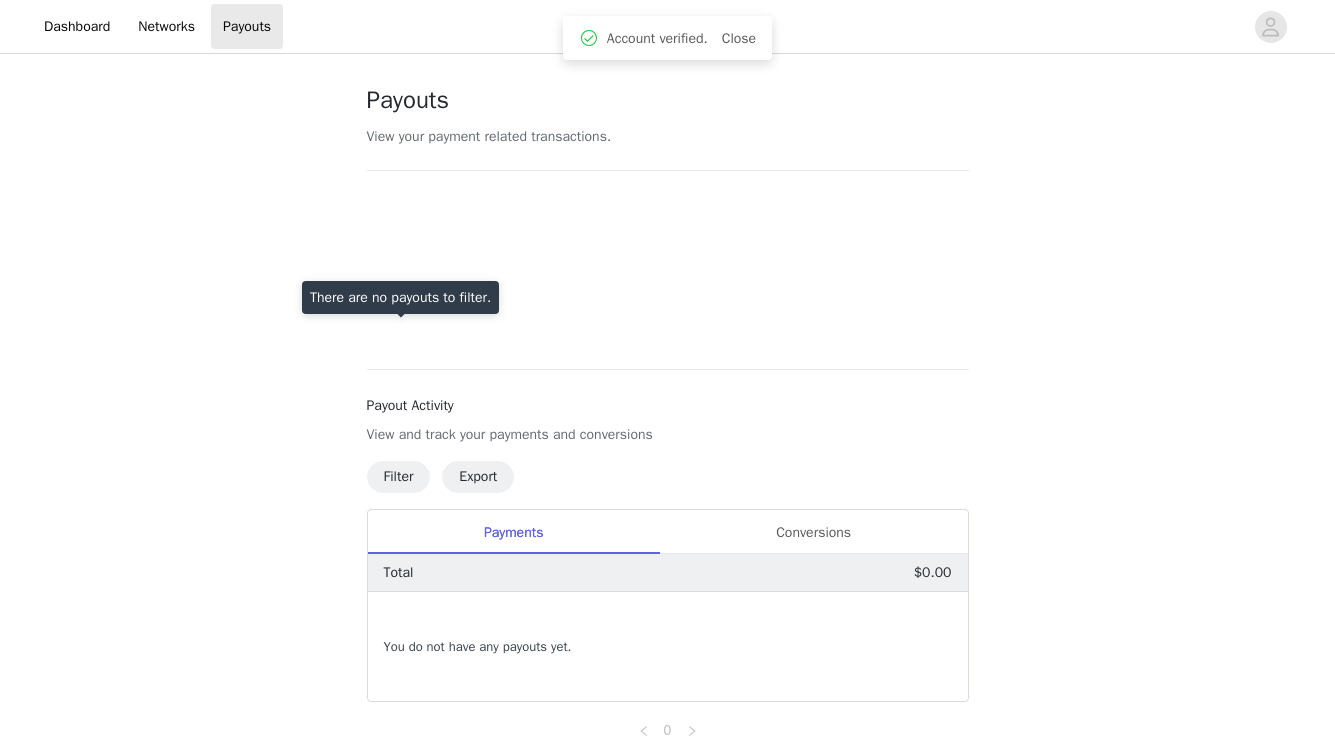 scroll, scrollTop: 0, scrollLeft: 0, axis: both 